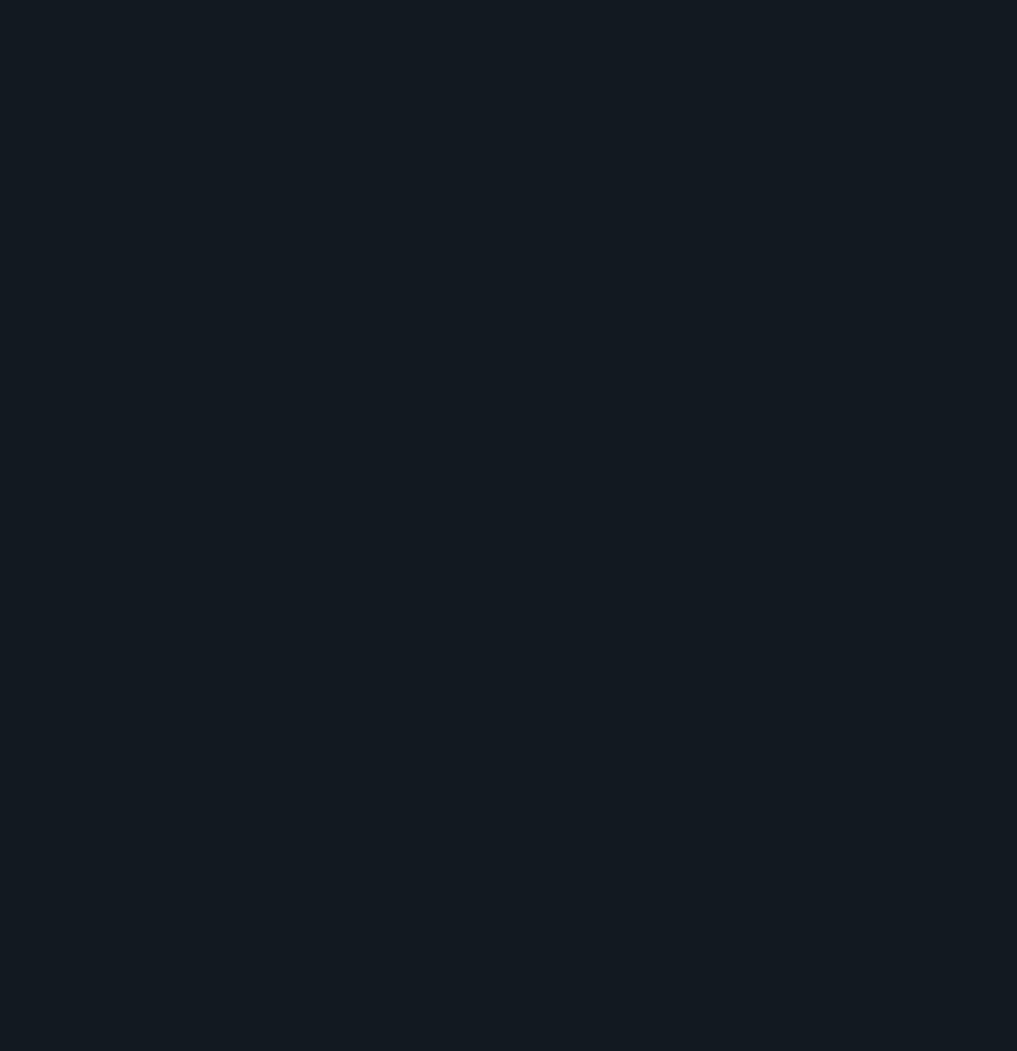 scroll, scrollTop: 0, scrollLeft: 0, axis: both 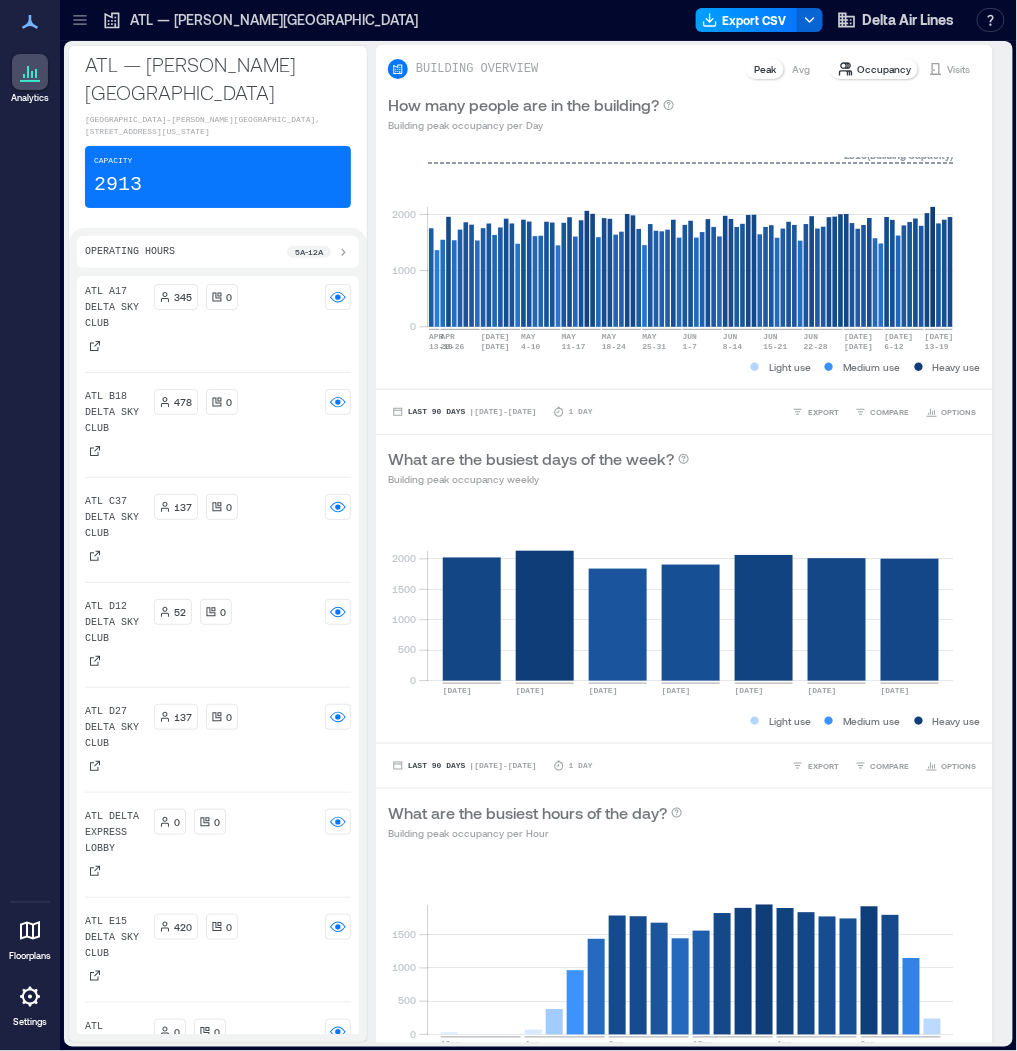 click on "Export CSV" at bounding box center [747, 20] 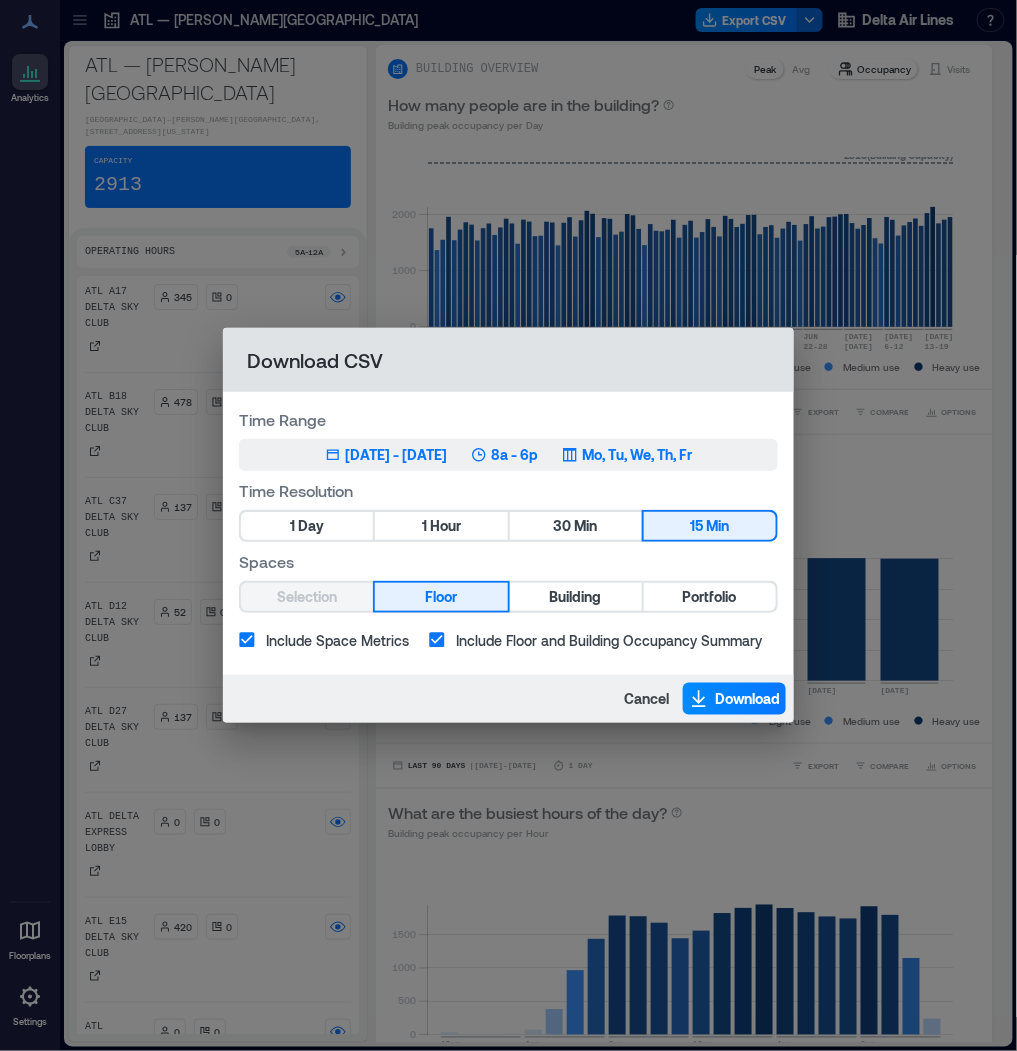 click on "Apr 18, 2025 - [DATE] 8a - 6p Mo, Tu, We, Th, Fr" at bounding box center (508, 455) 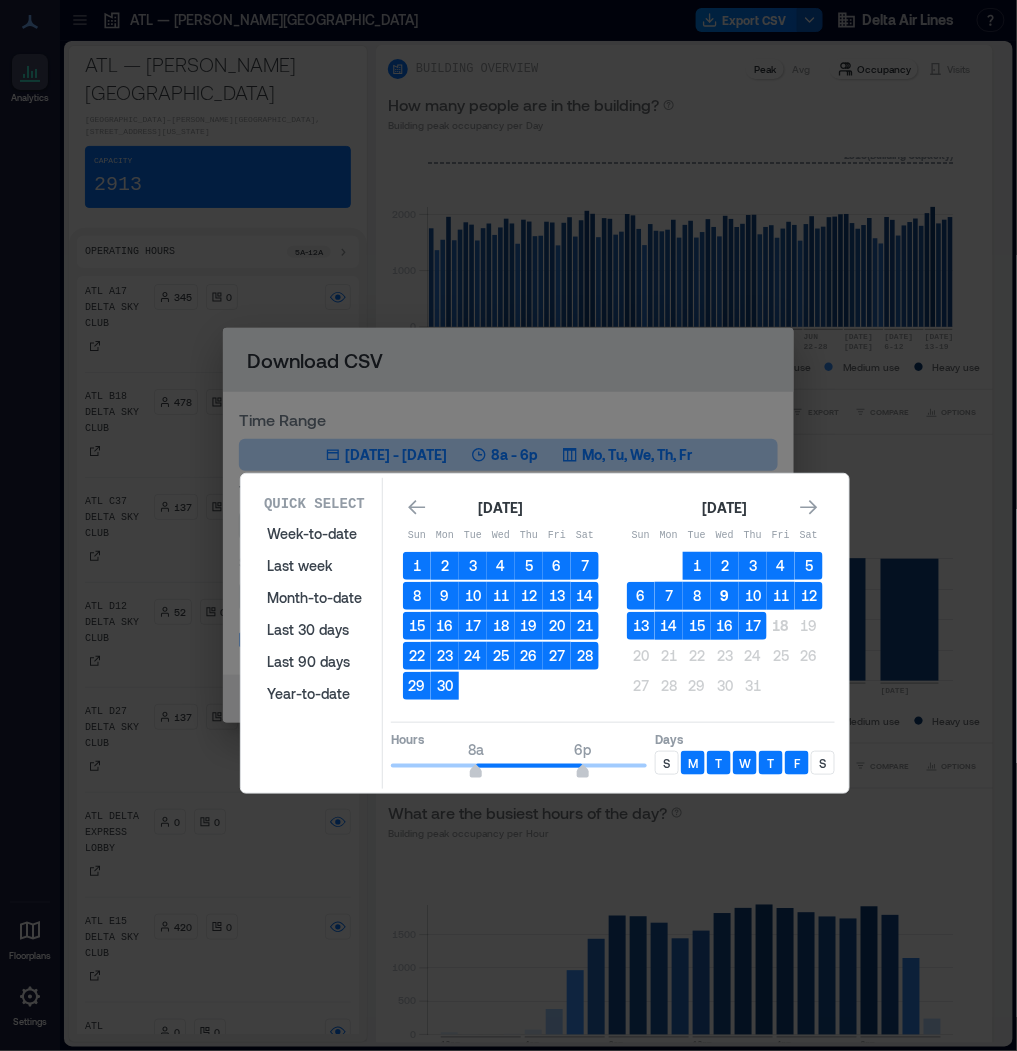 click on "9" at bounding box center (725, 596) 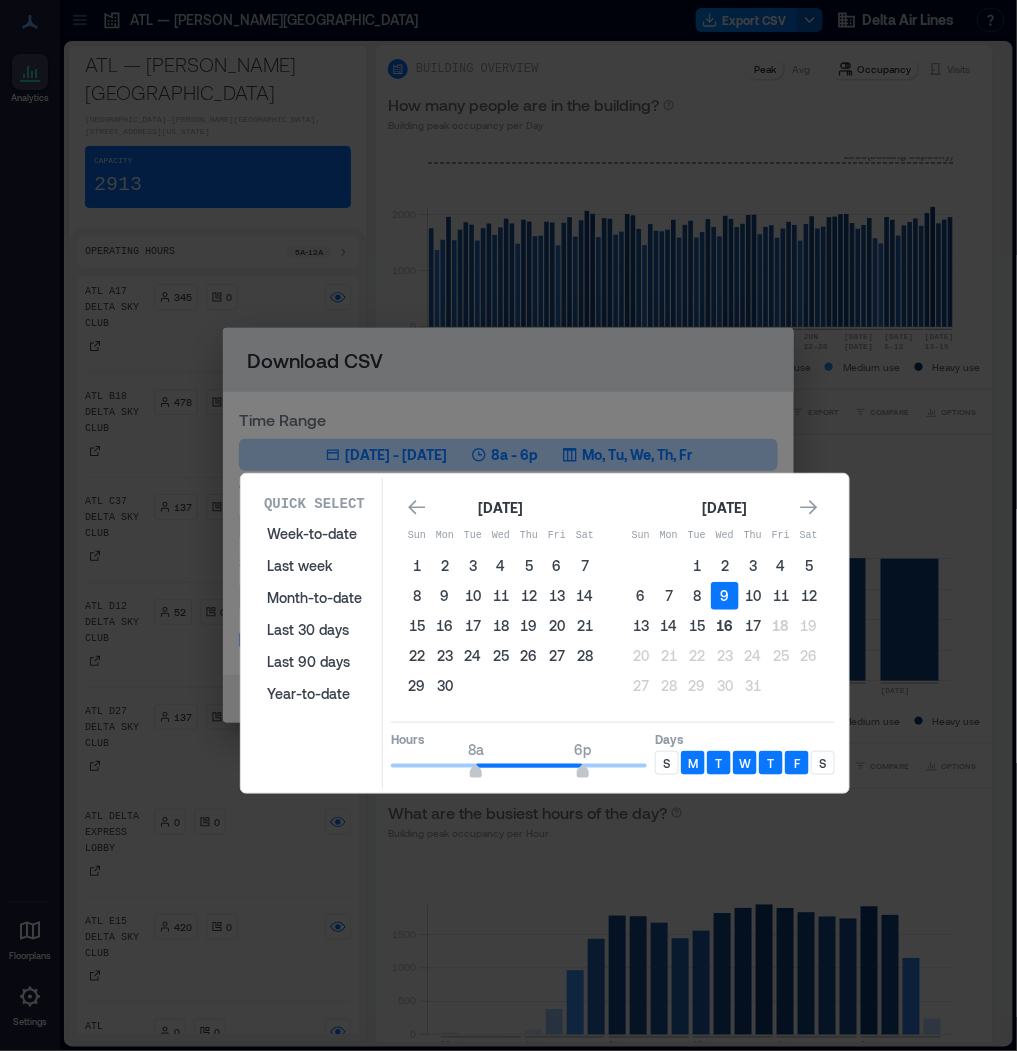 click on "16" at bounding box center (725, 626) 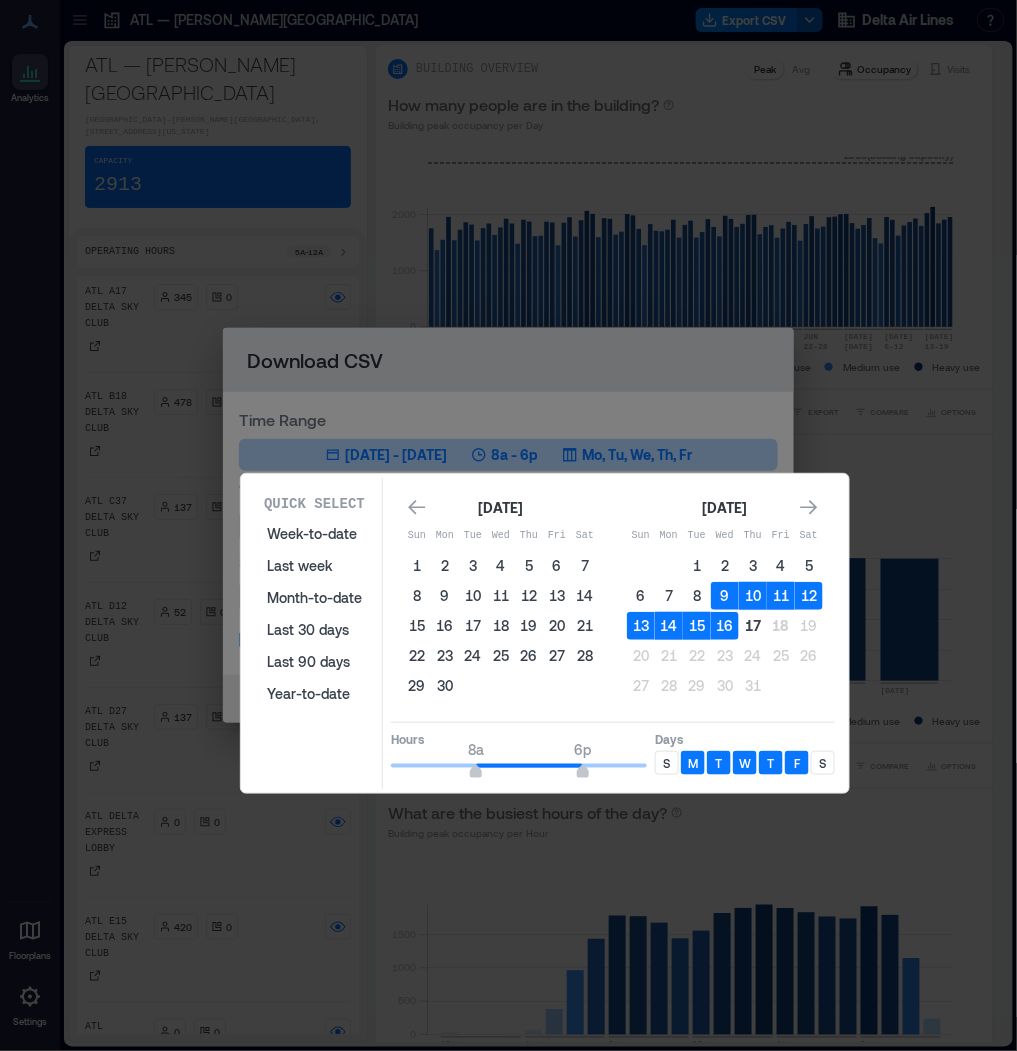 click on "17" at bounding box center (753, 626) 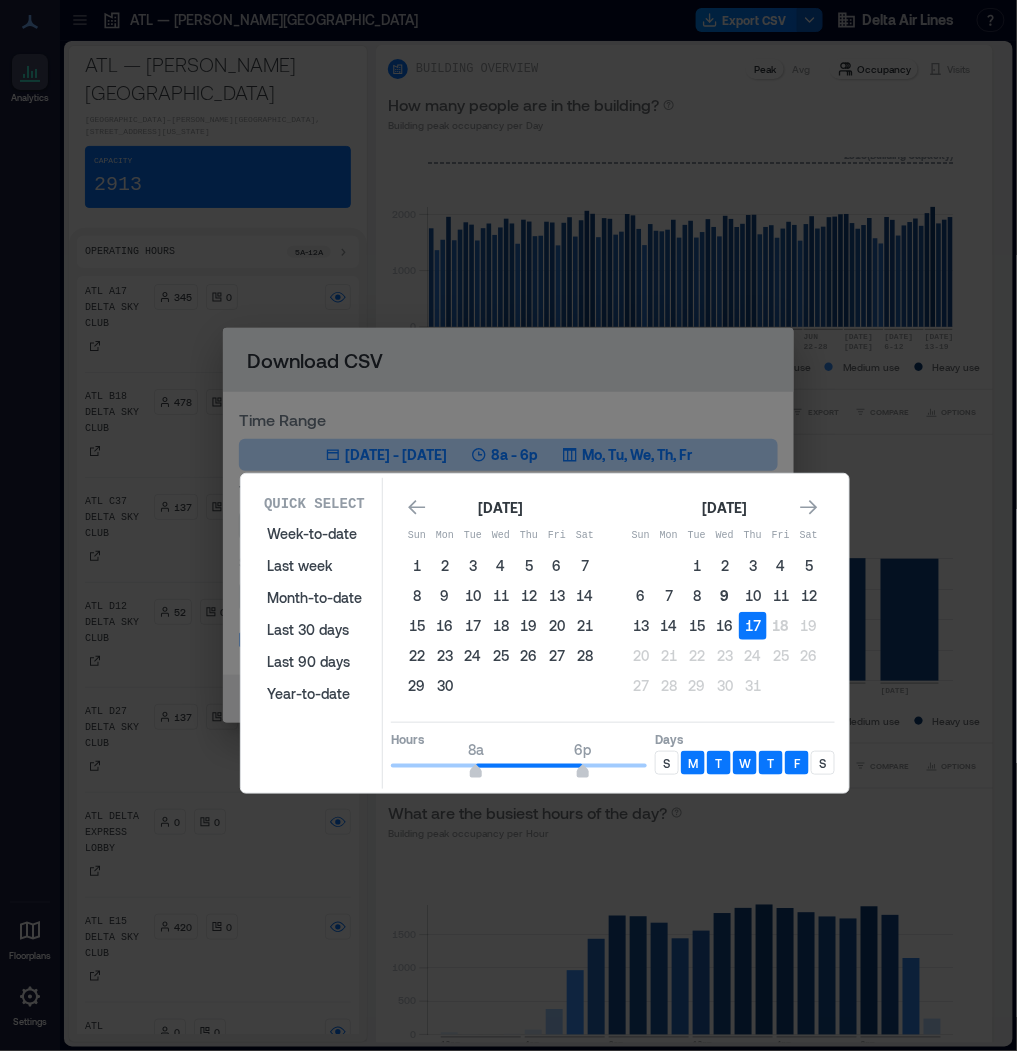 click on "9" at bounding box center (725, 596) 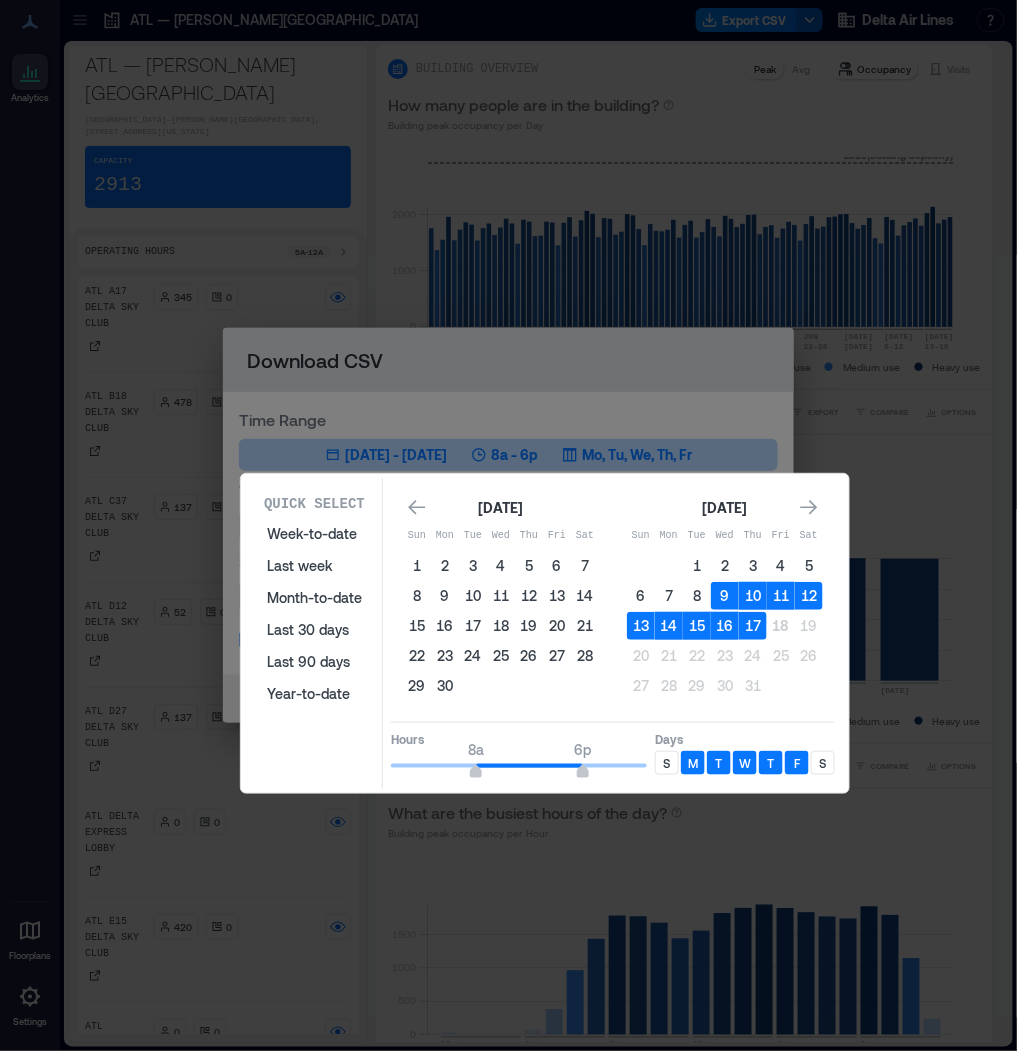 click on "S" at bounding box center [823, 763] 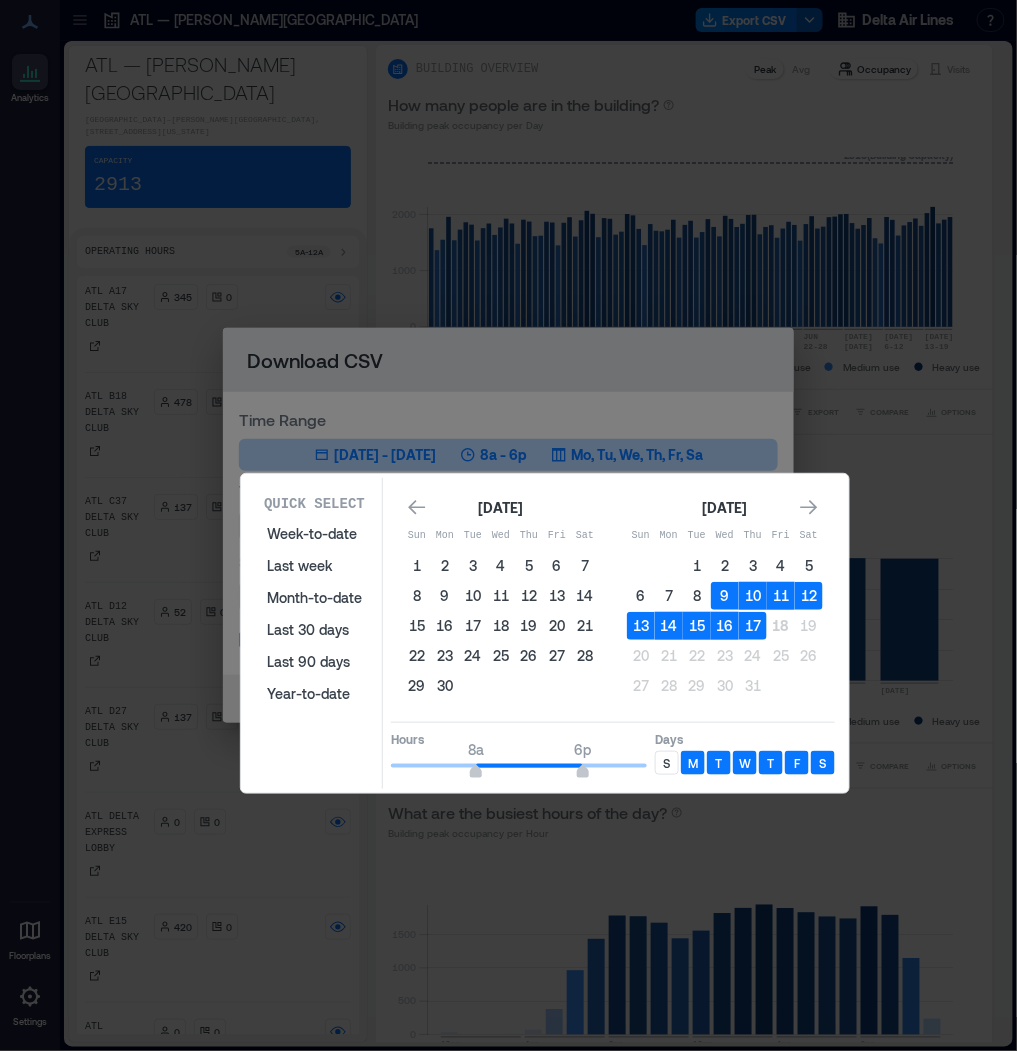 click on "S" at bounding box center [823, 763] 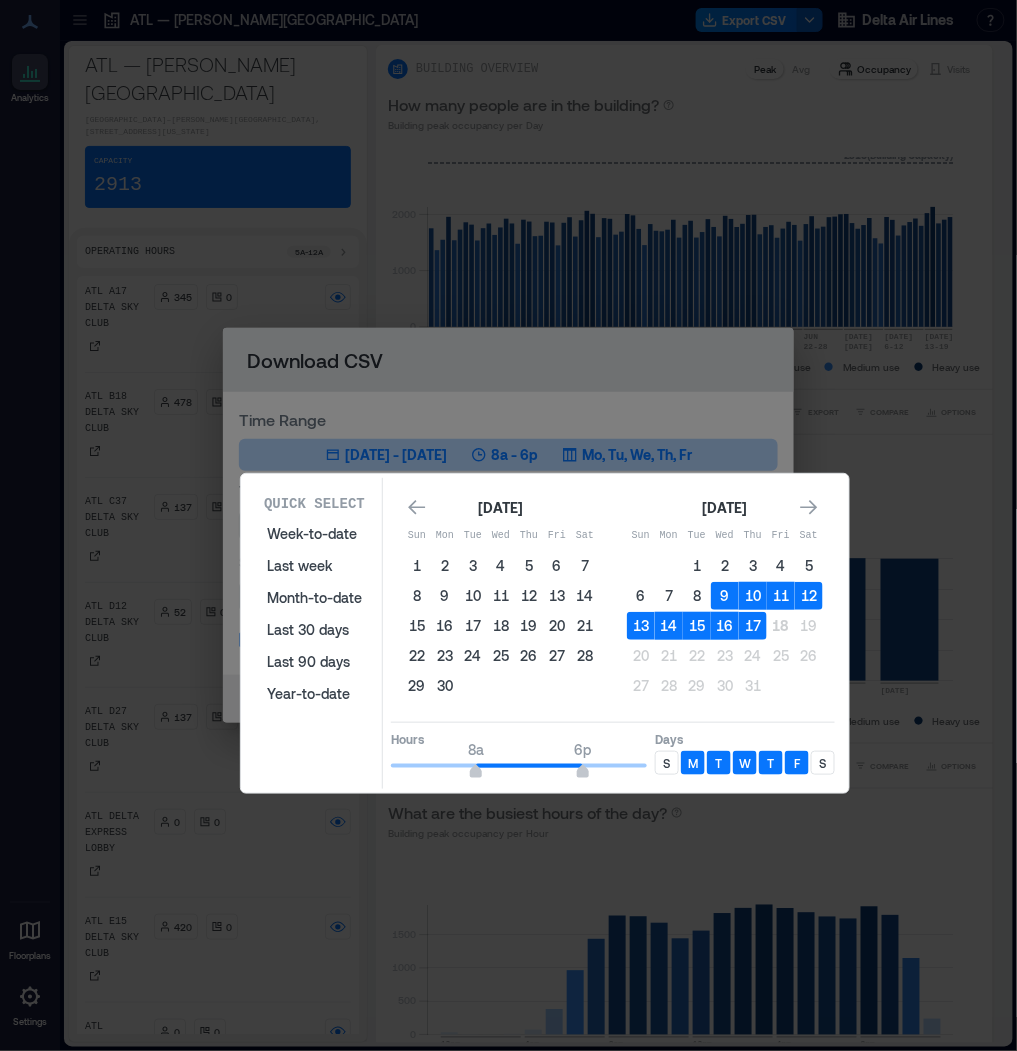 drag, startPoint x: 680, startPoint y: 762, endPoint x: 706, endPoint y: 763, distance: 26.019224 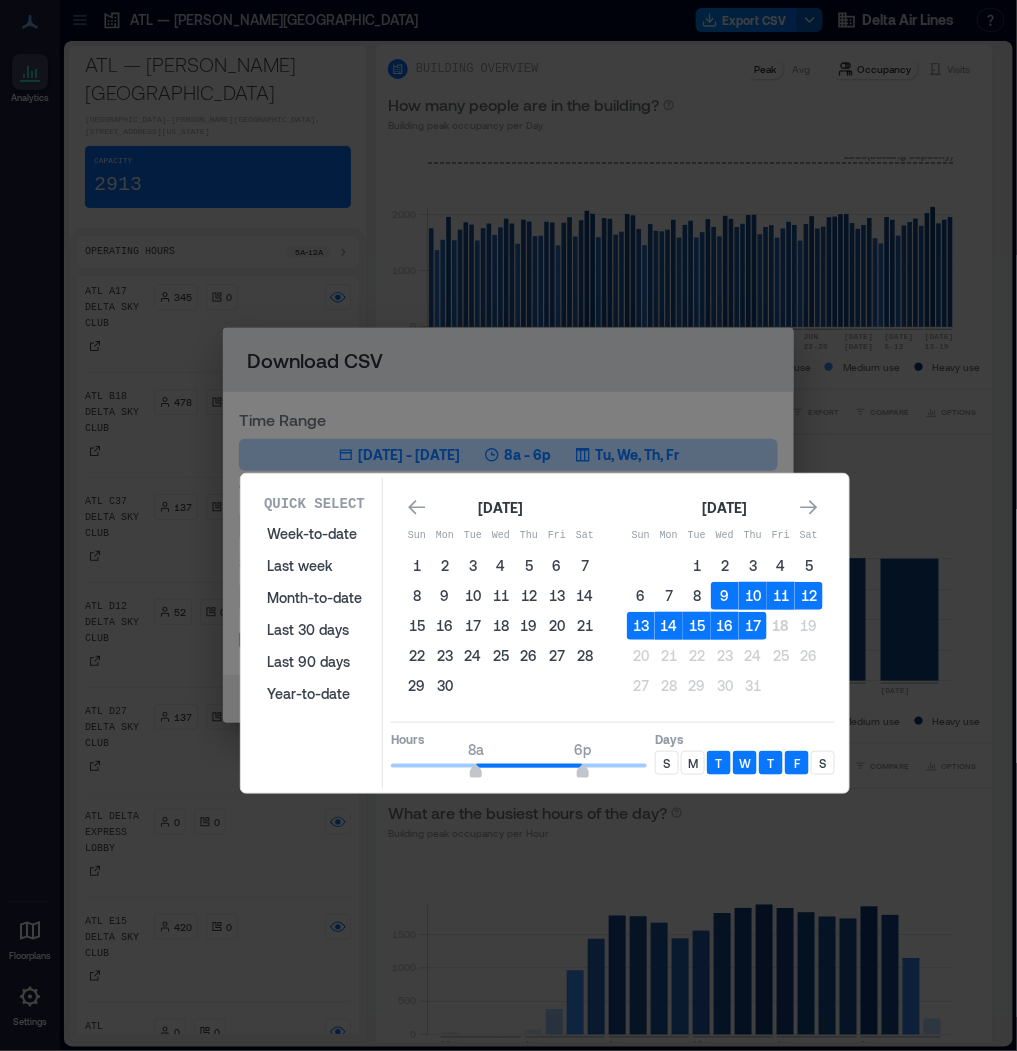 click on "M" at bounding box center (693, 763) 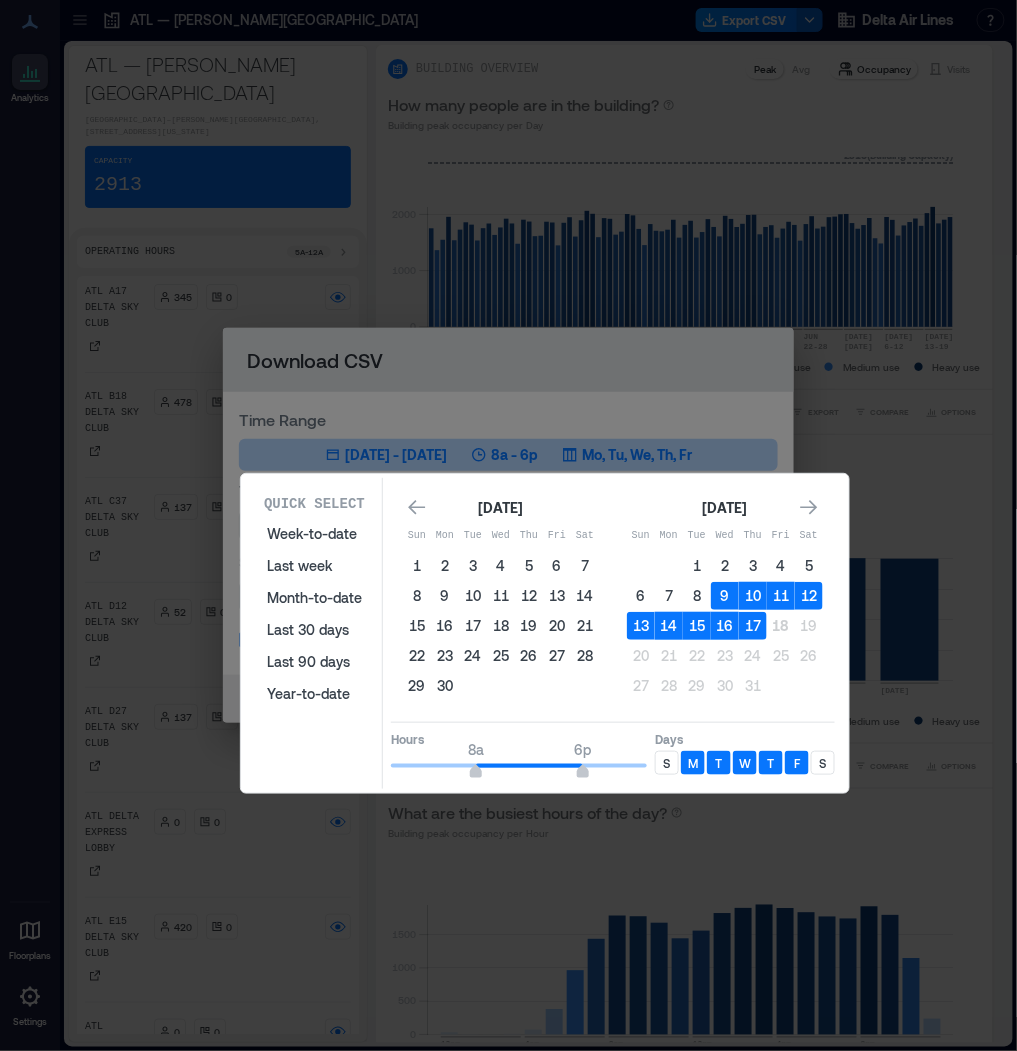 click on "M" at bounding box center [693, 763] 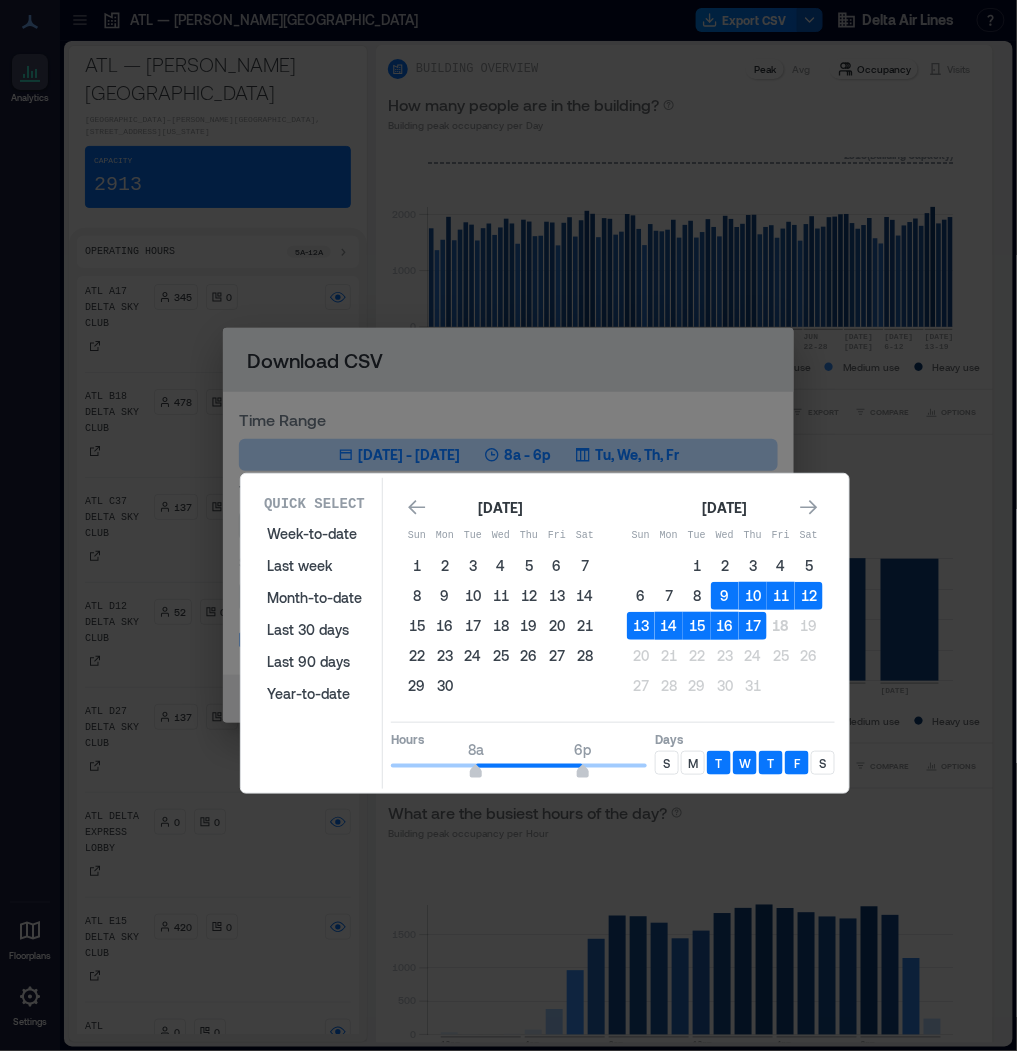 click on "S" at bounding box center [667, 763] 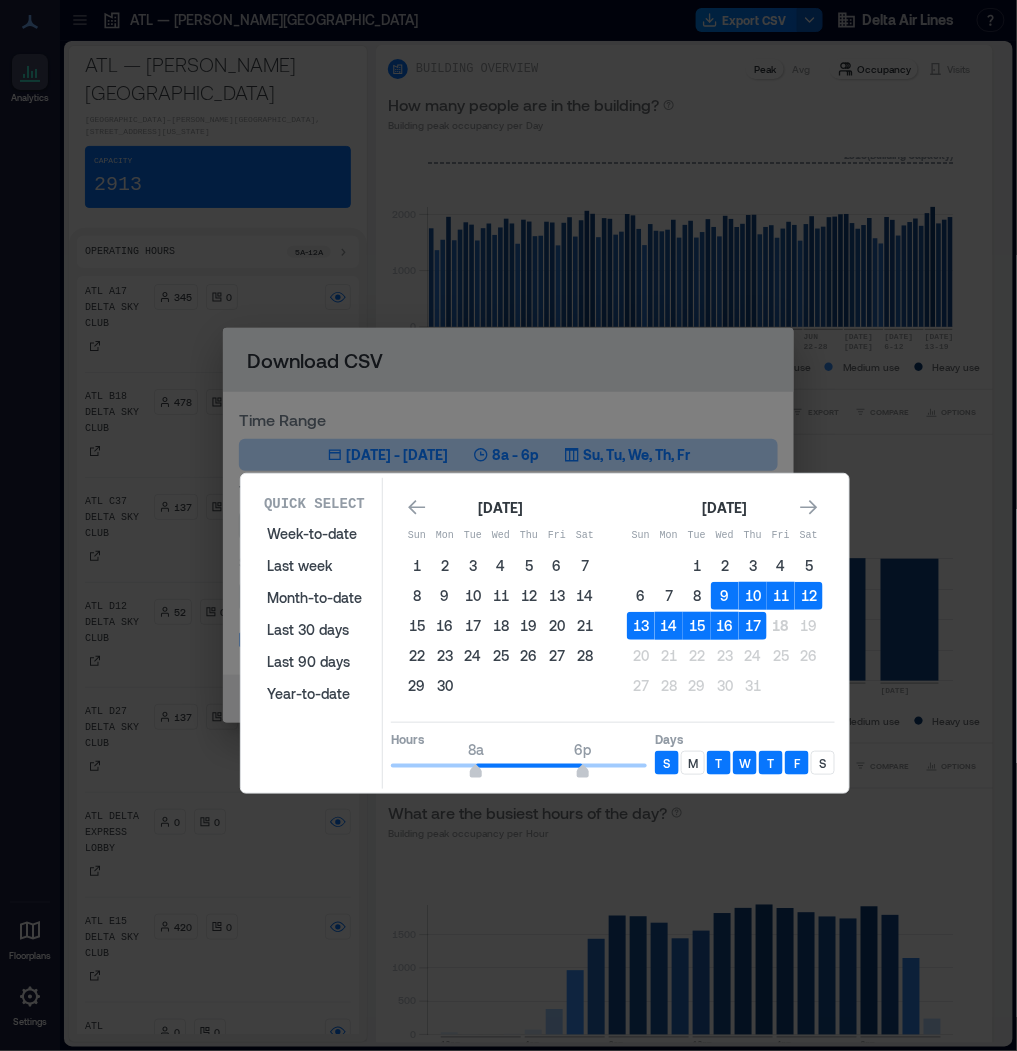 click on "M" at bounding box center (693, 763) 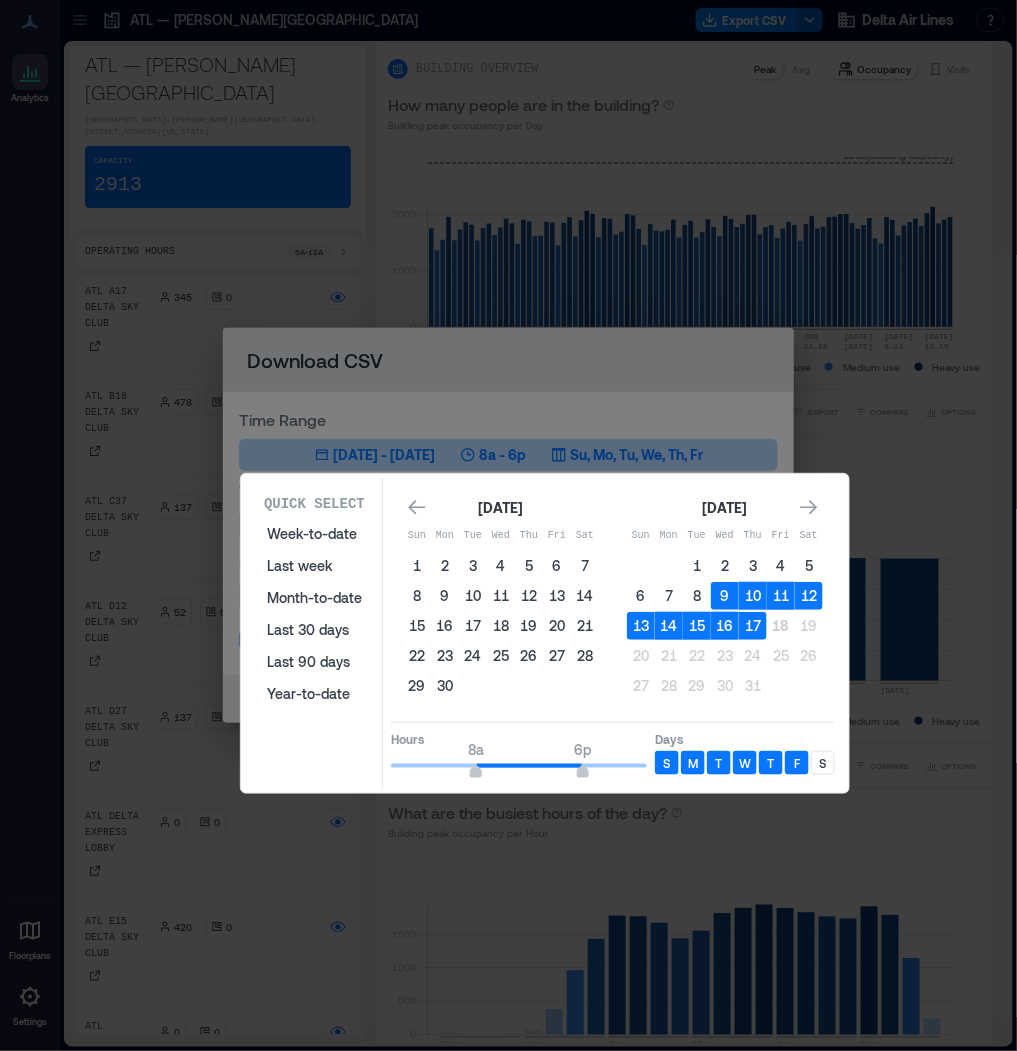 click on "S" at bounding box center [823, 763] 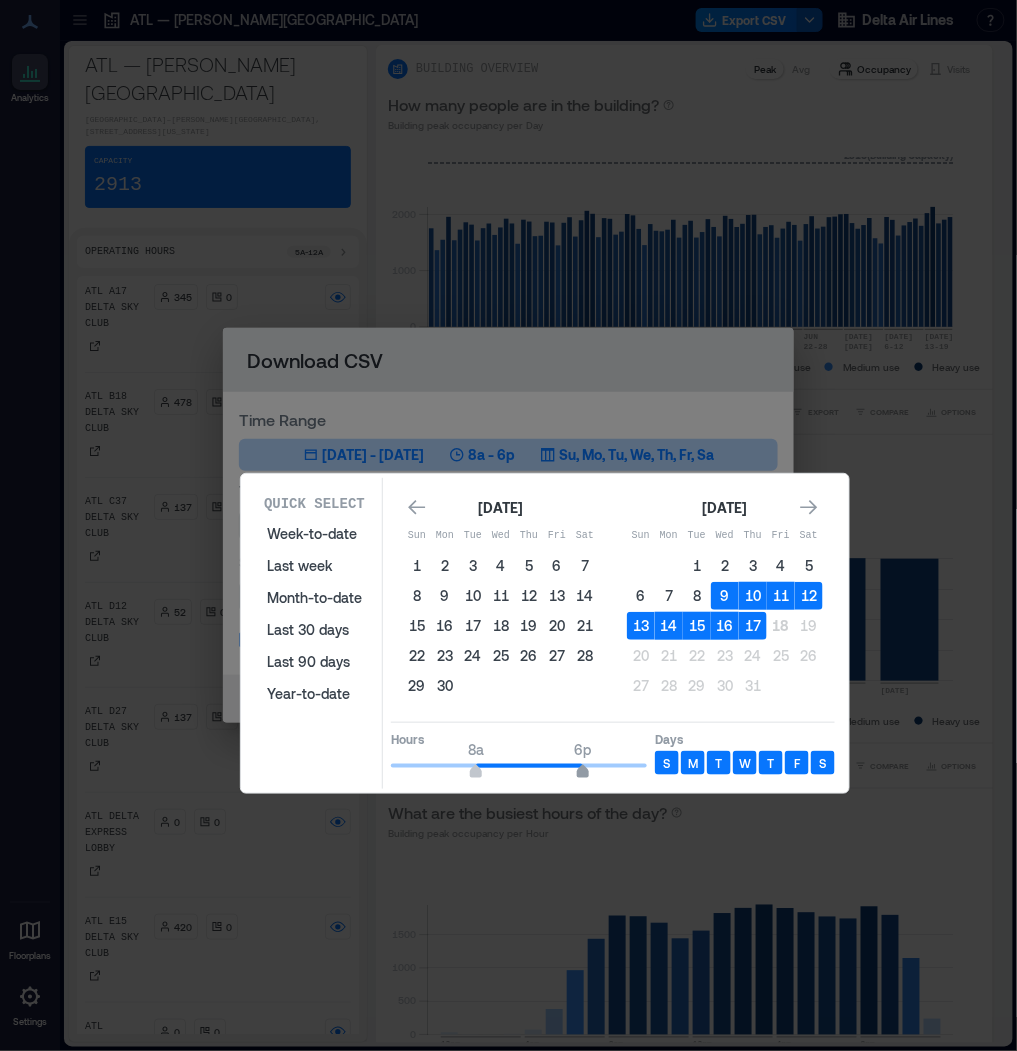 type on "**" 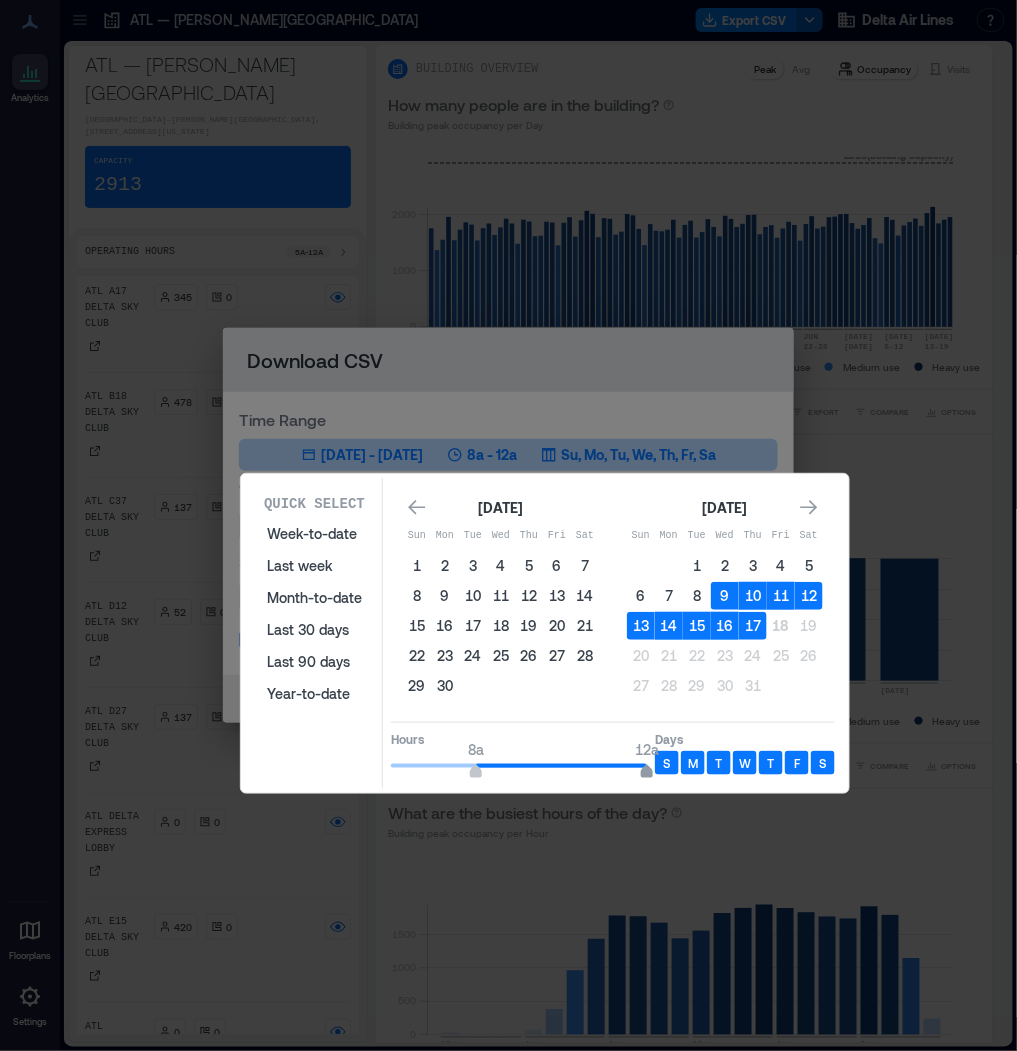 drag, startPoint x: 582, startPoint y: 770, endPoint x: 649, endPoint y: 768, distance: 67.02985 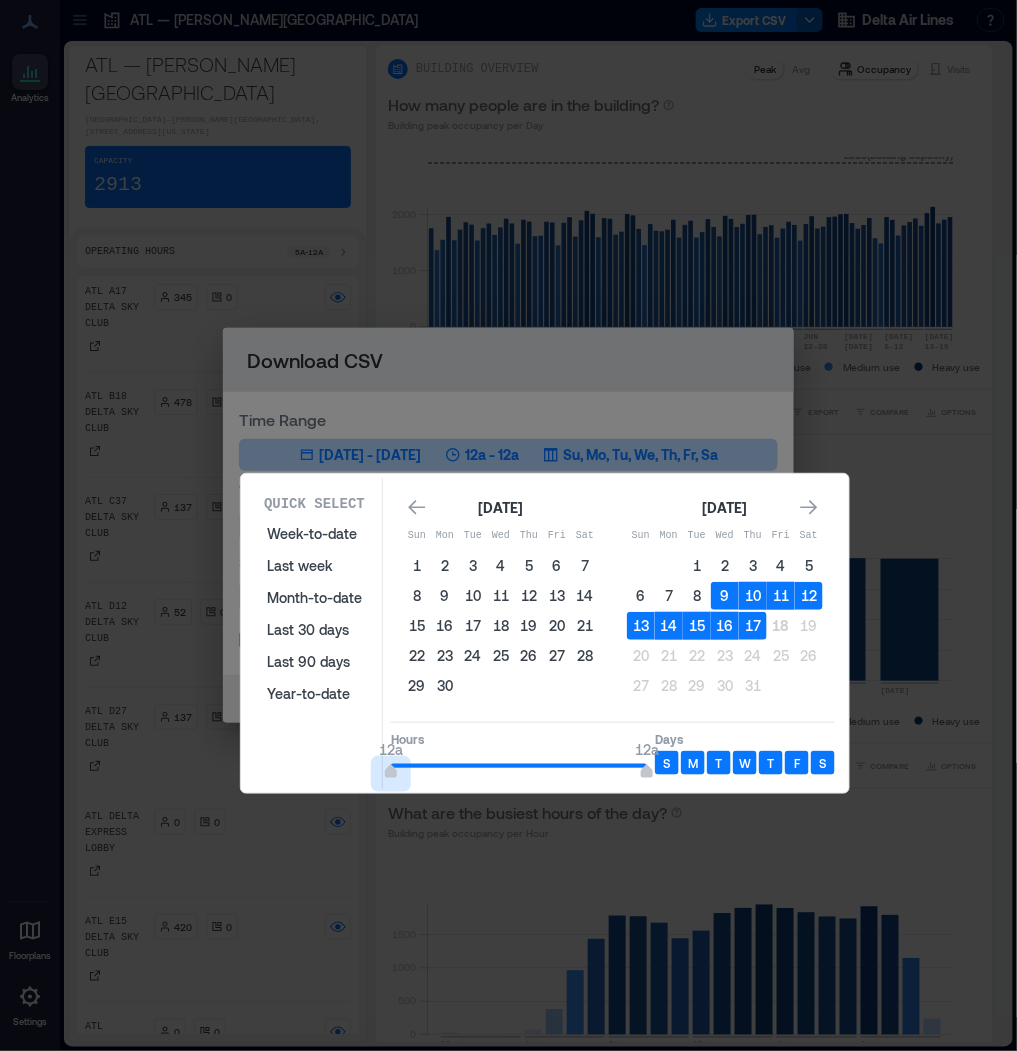 type on "*" 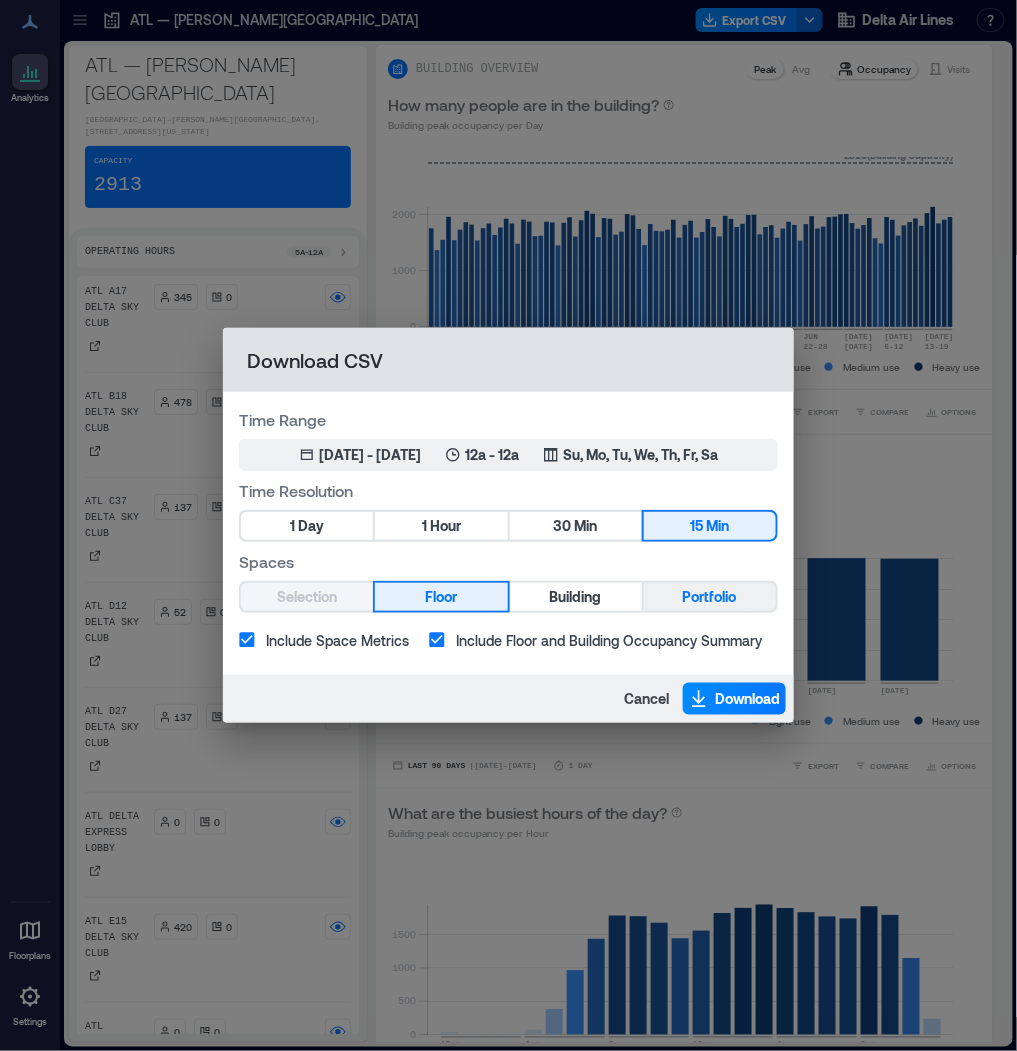 click on "Portfolio" at bounding box center [710, 597] 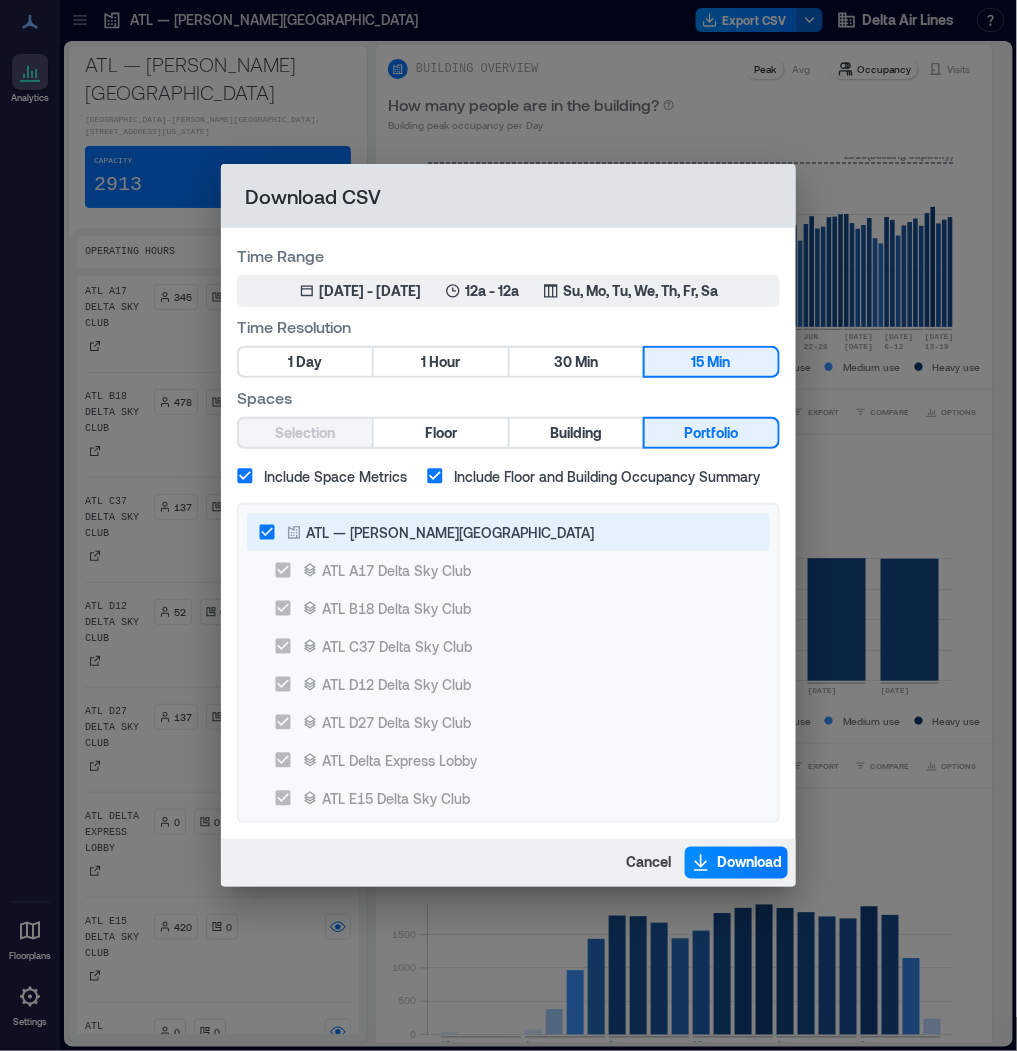 click on "ATL — [PERSON_NAME][GEOGRAPHIC_DATA]" at bounding box center (450, 532) 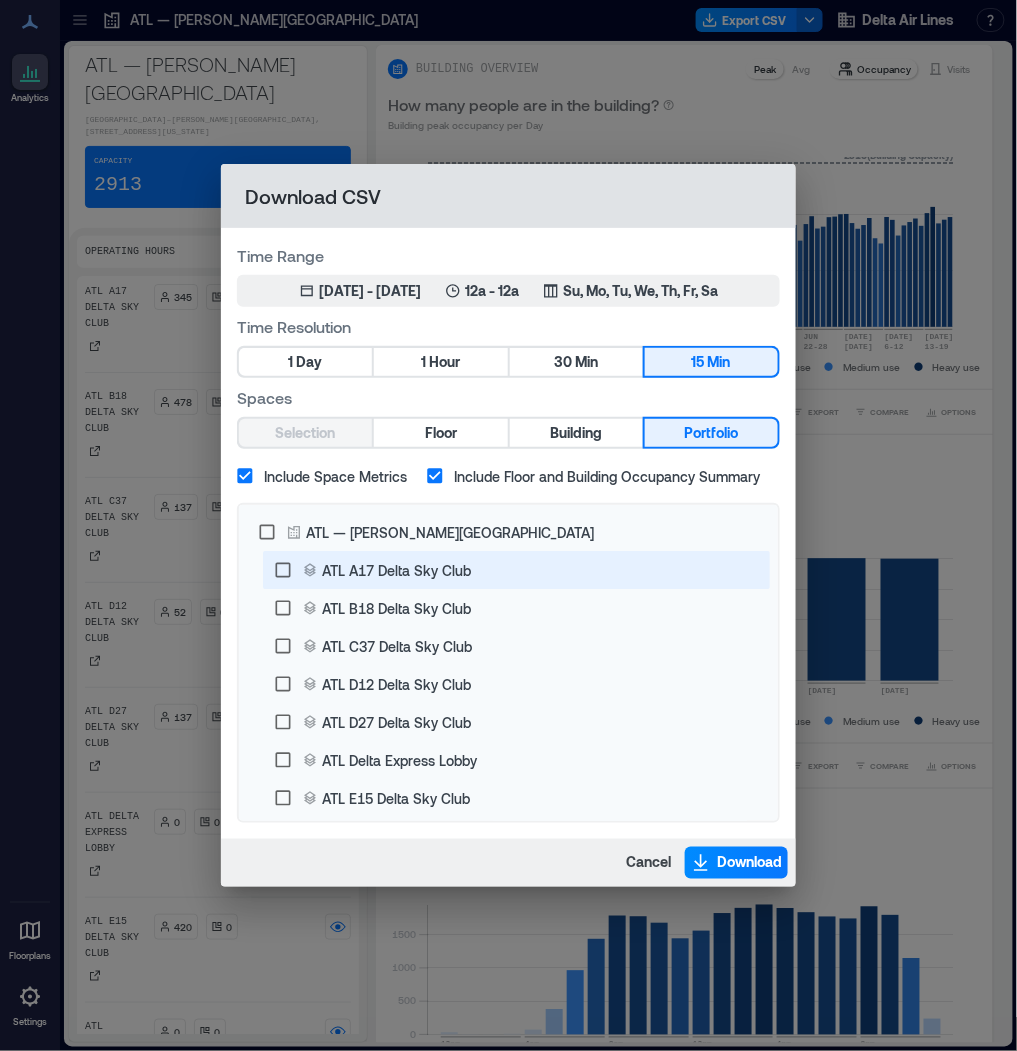 click on "ATL A17 Delta Sky Club" at bounding box center [396, 570] 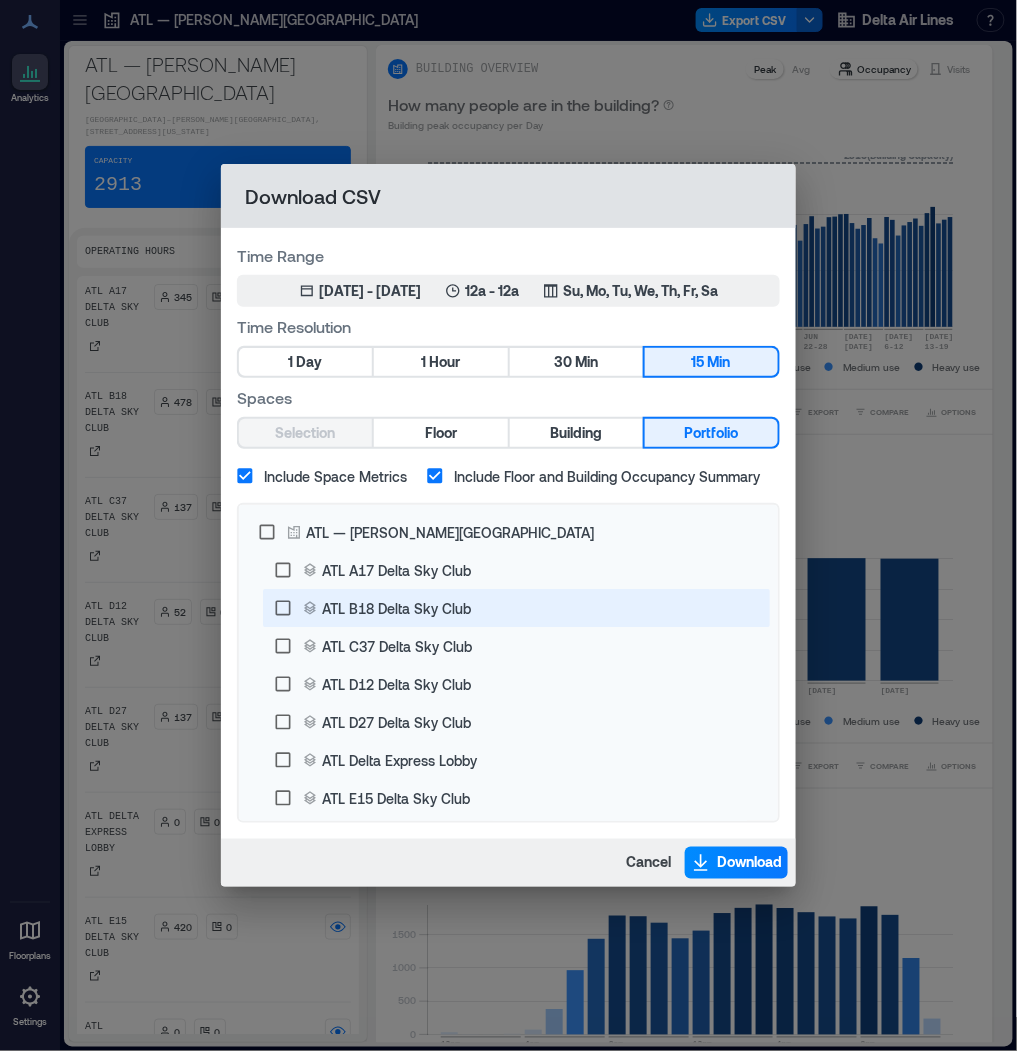 click on "ATL B18 Delta Sky Club" at bounding box center [396, 608] 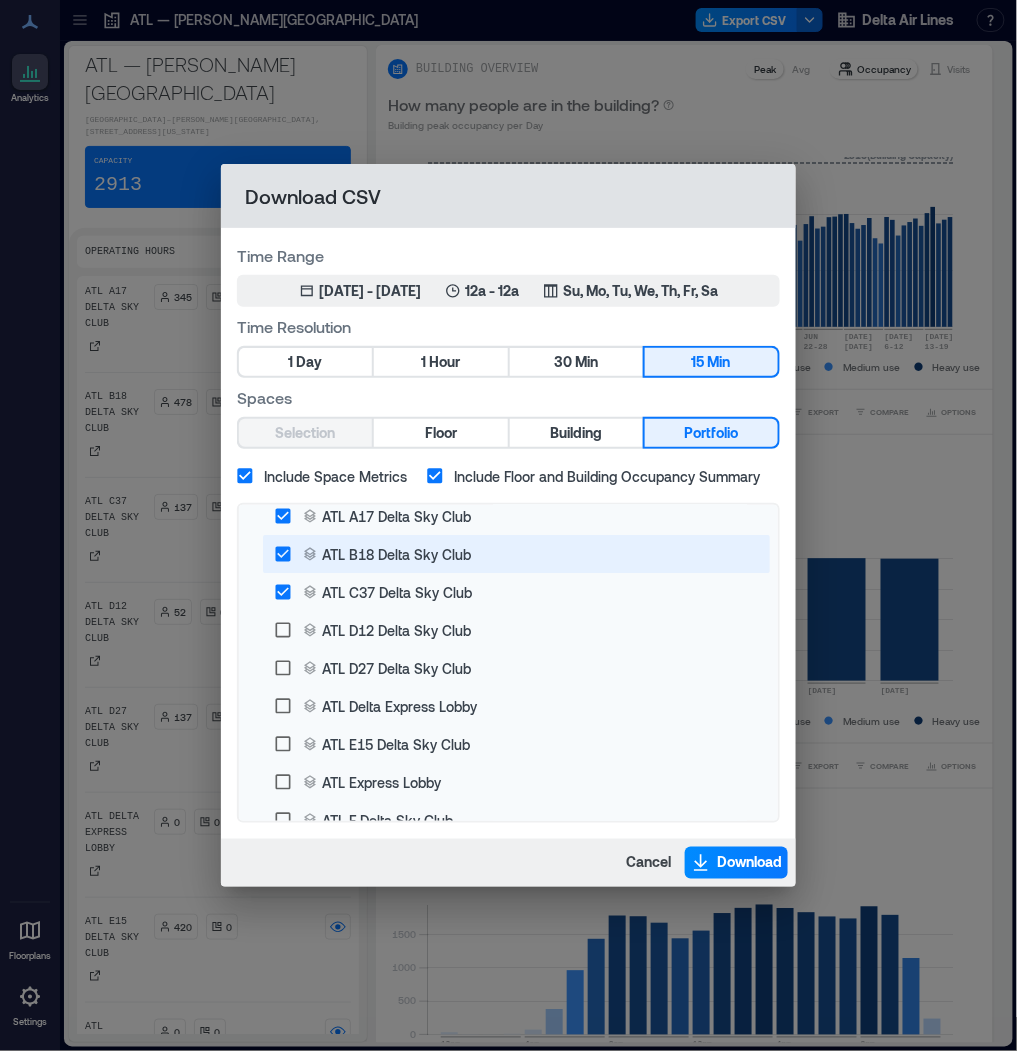 scroll, scrollTop: 80, scrollLeft: 0, axis: vertical 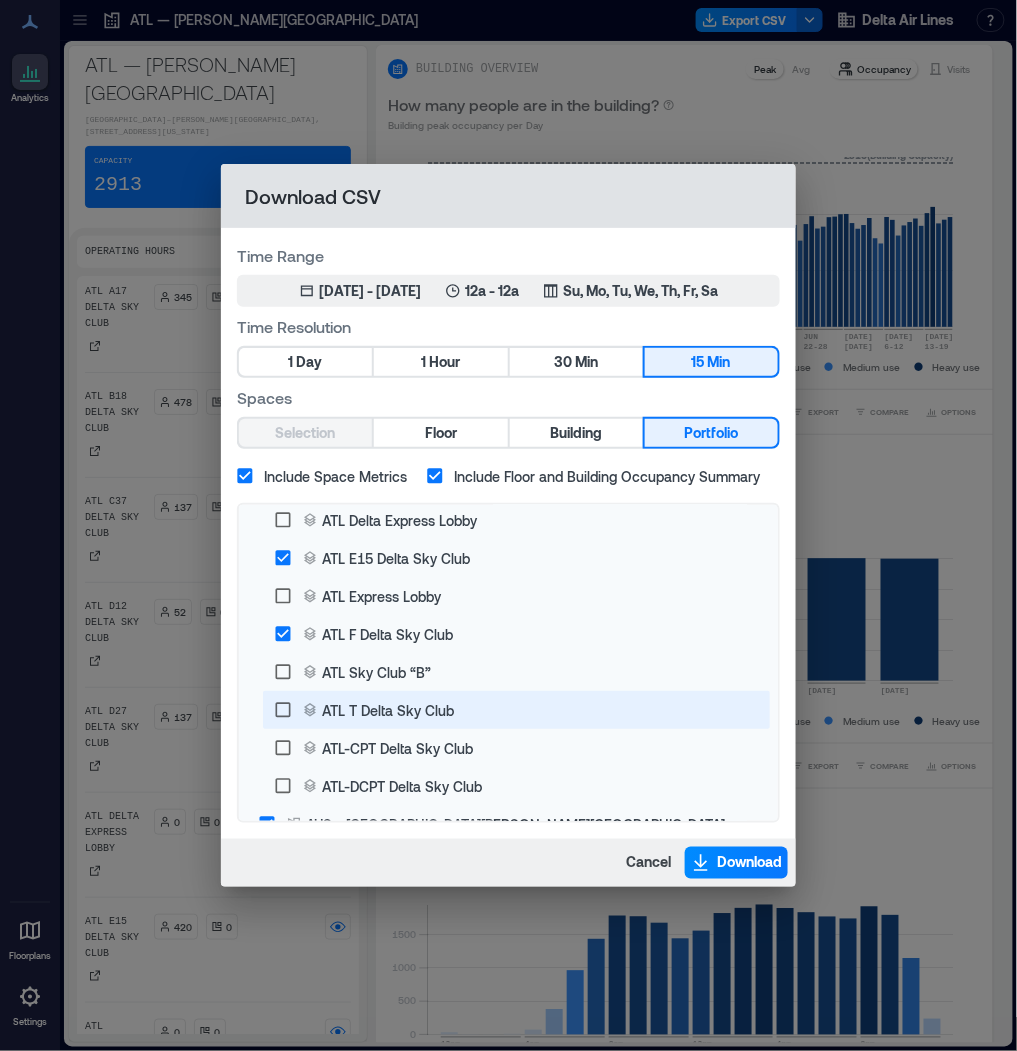 click on "ATL T Delta Sky Club" at bounding box center [388, 710] 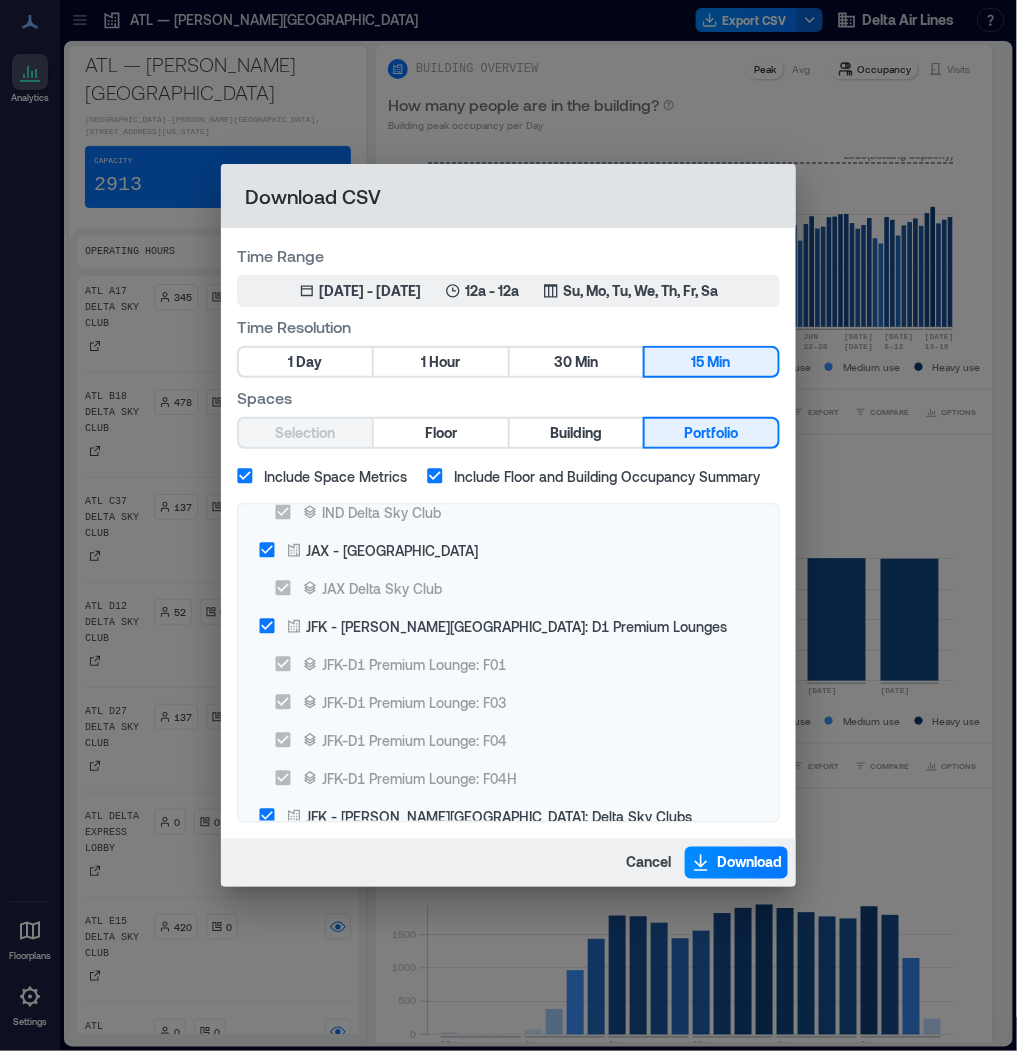 scroll, scrollTop: 2000, scrollLeft: 0, axis: vertical 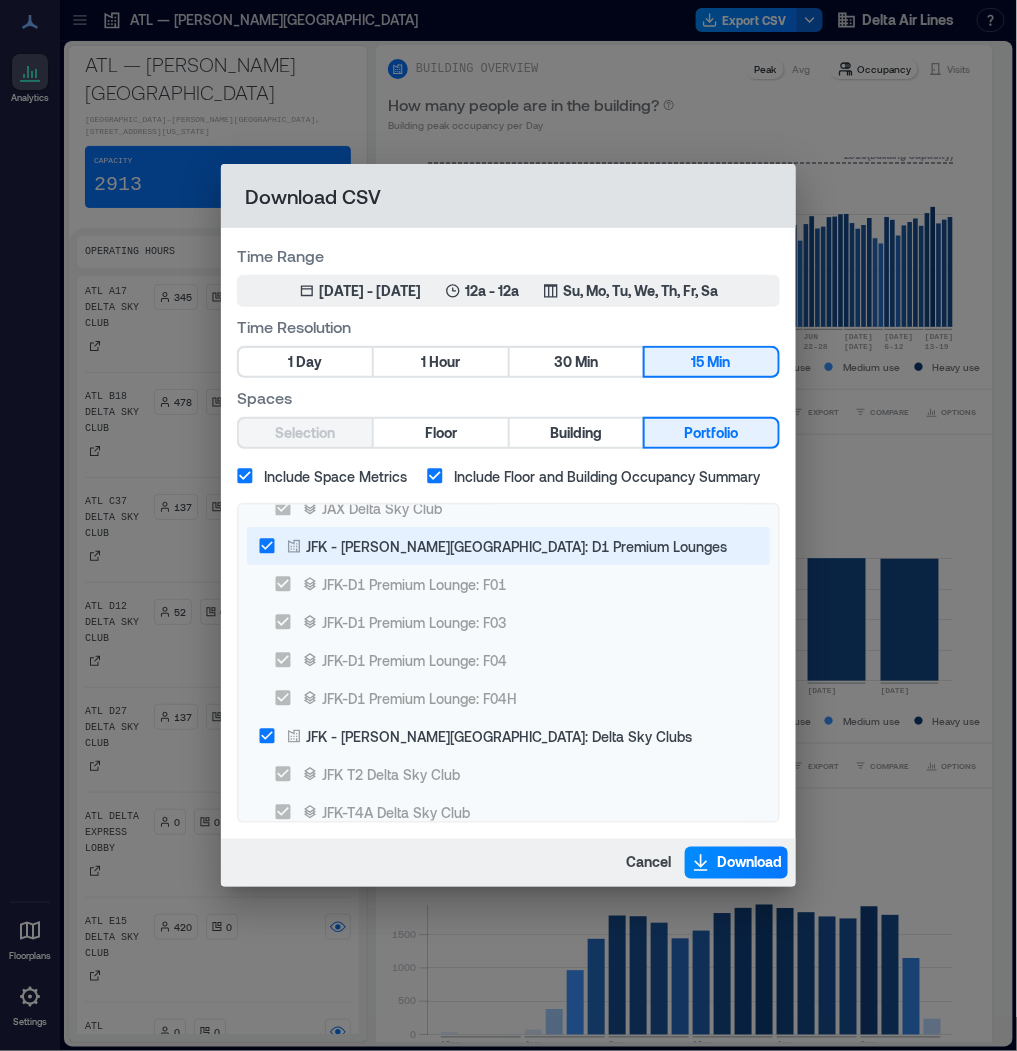 click on "JFK - [PERSON_NAME][GEOGRAPHIC_DATA]: D1 Premium Lounges" at bounding box center (516, 546) 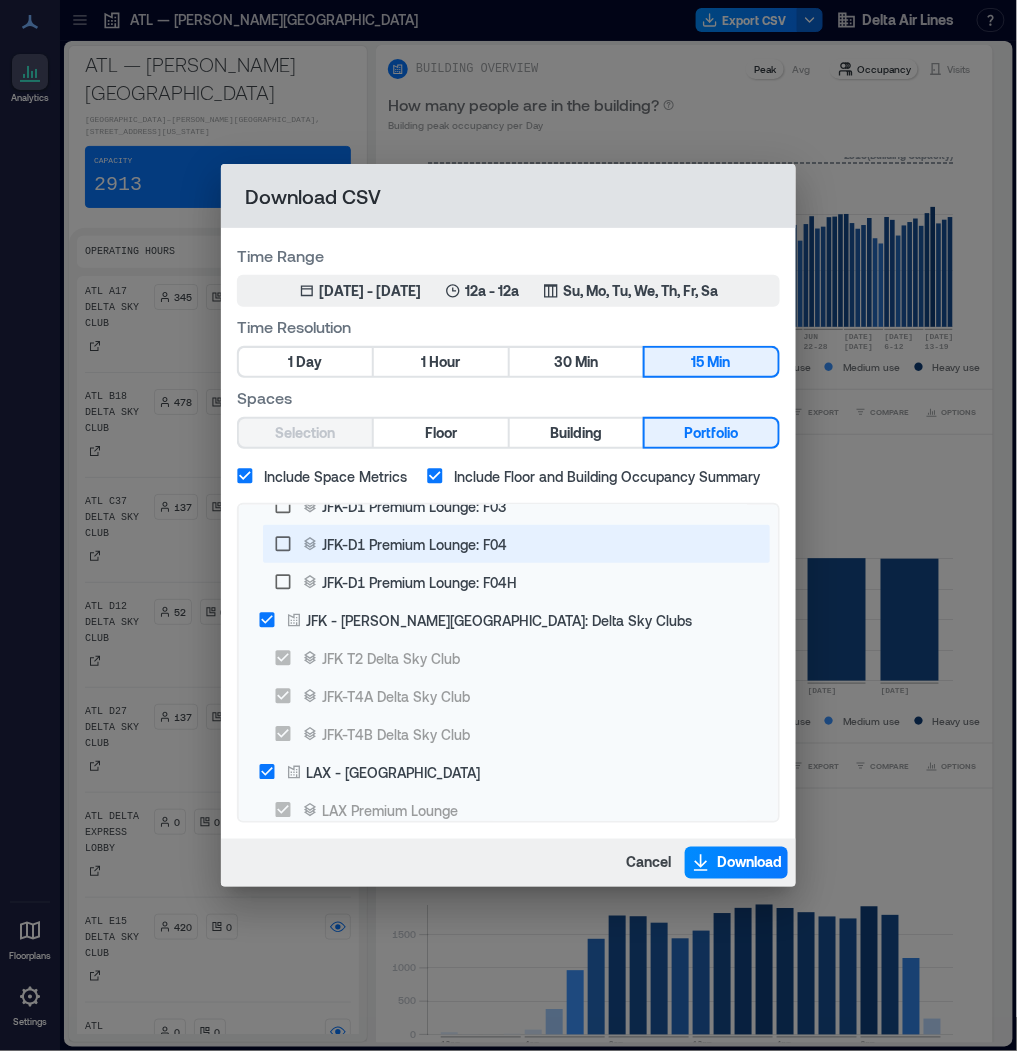 scroll, scrollTop: 2160, scrollLeft: 0, axis: vertical 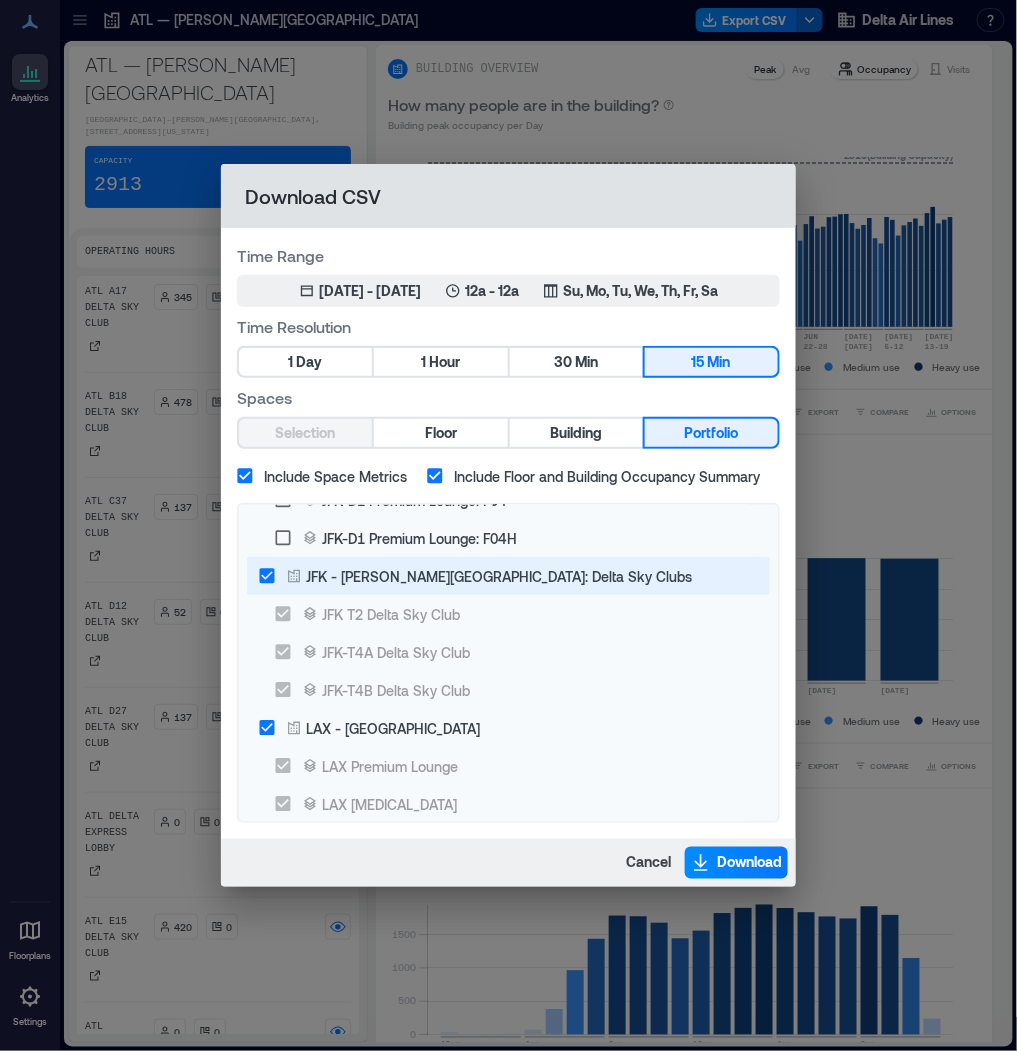 click on "JFK - [PERSON_NAME][GEOGRAPHIC_DATA]: Delta Sky Clubs" at bounding box center (499, 576) 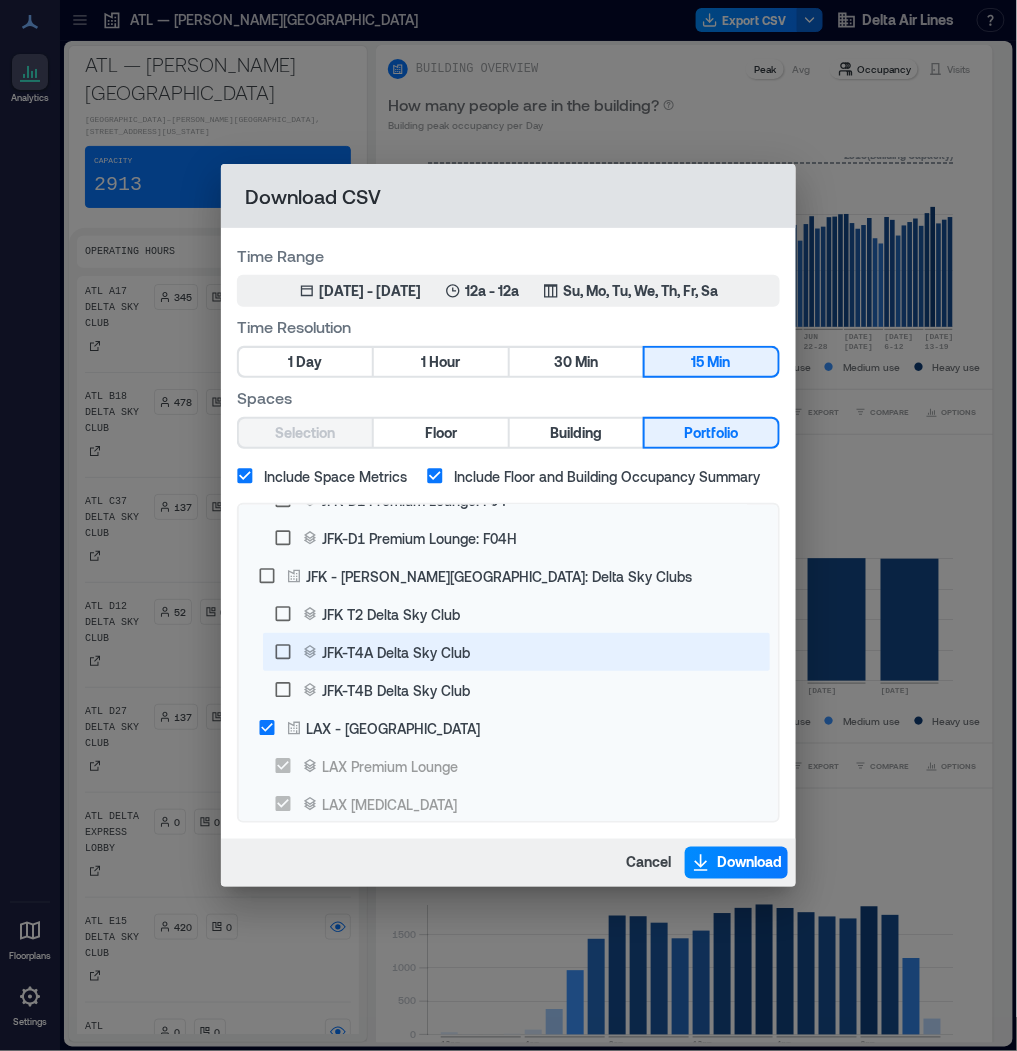 click on "JFK-T4A Delta Sky Club" at bounding box center (396, 652) 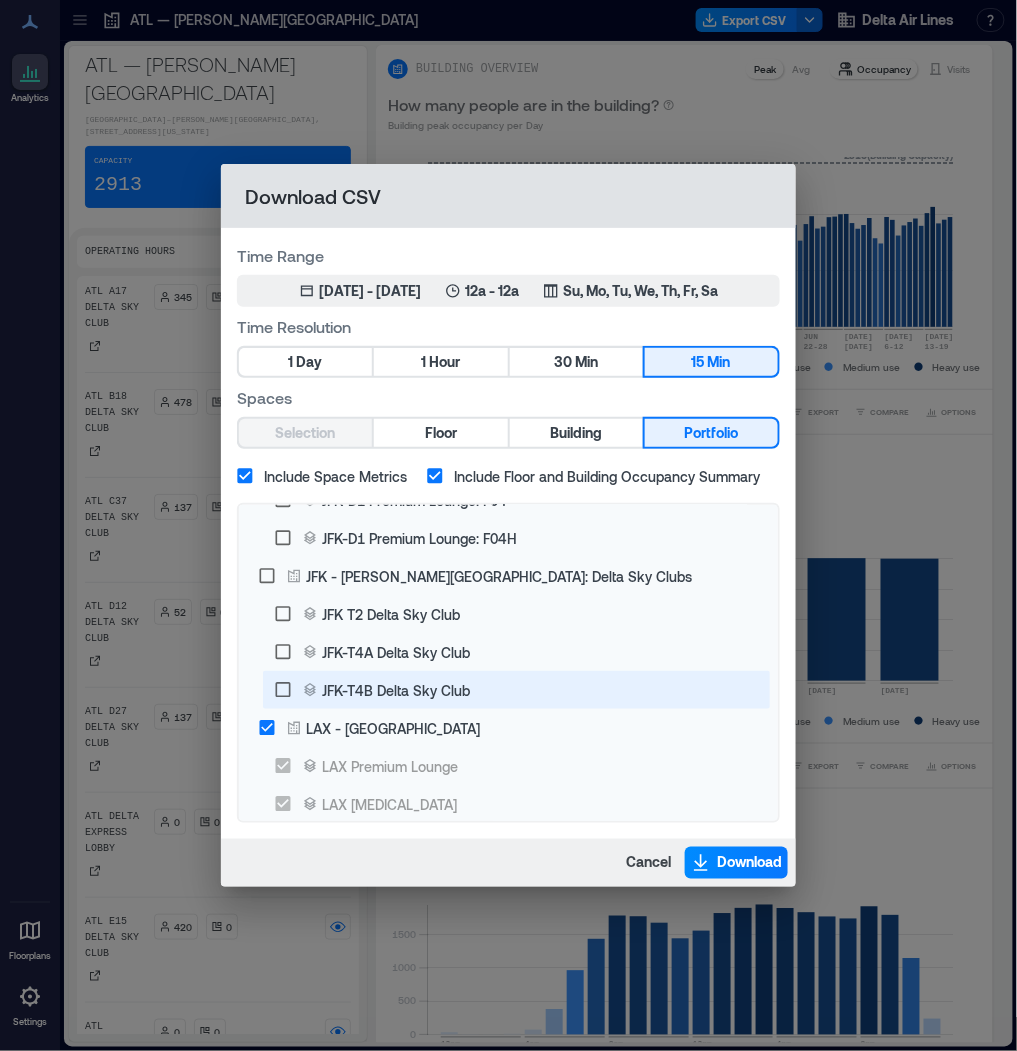 click on "JFK-T4B Delta Sky Club" at bounding box center (396, 690) 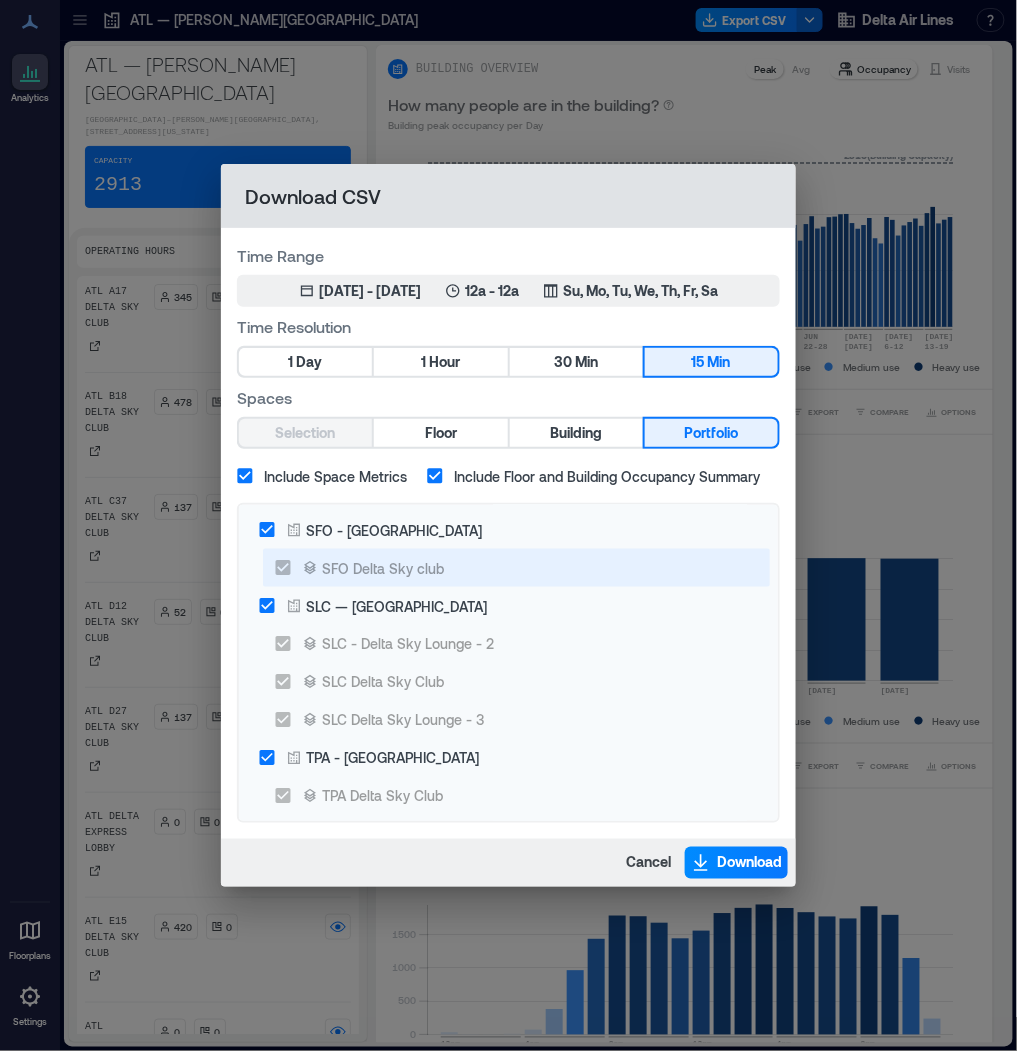 scroll, scrollTop: 4107, scrollLeft: 0, axis: vertical 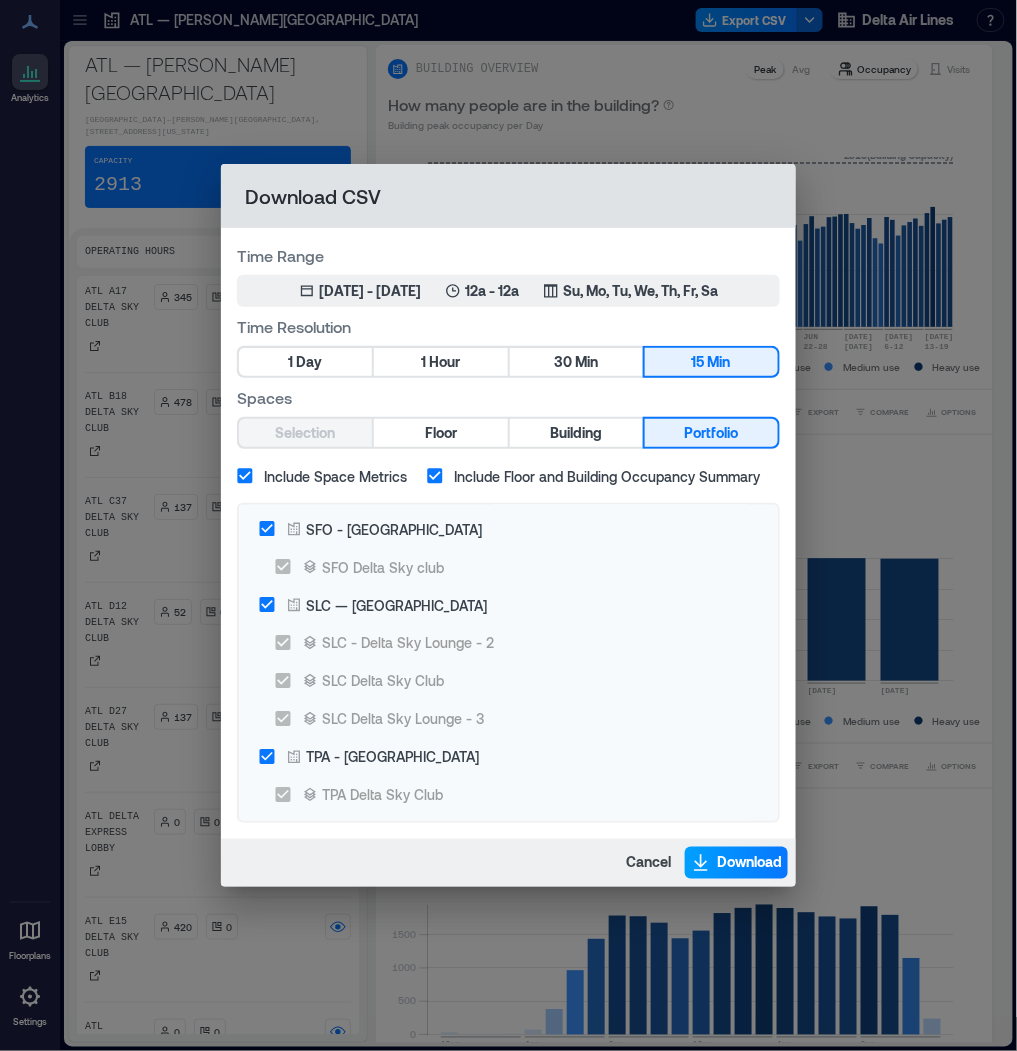 click on "Download" at bounding box center [736, 863] 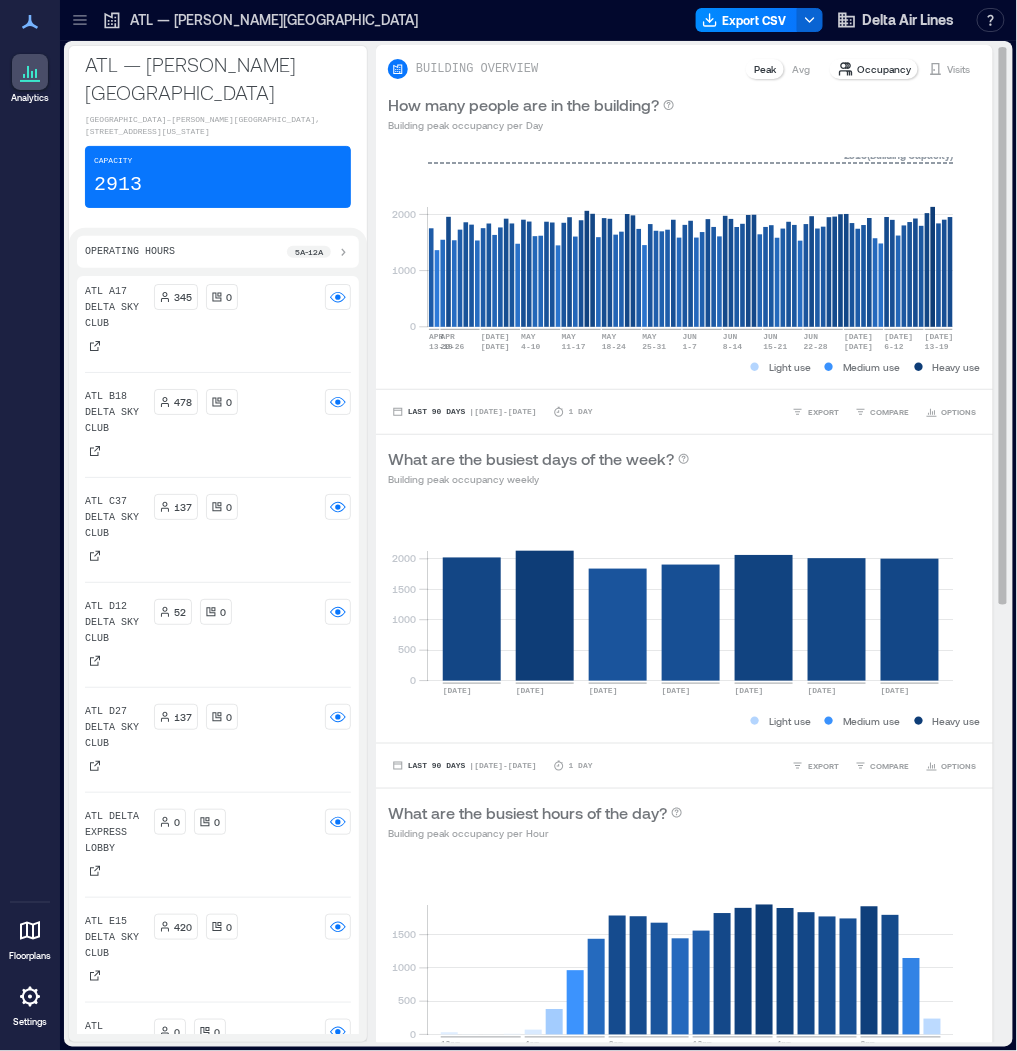 drag, startPoint x: 561, startPoint y: 49, endPoint x: 844, endPoint y: 64, distance: 283.39725 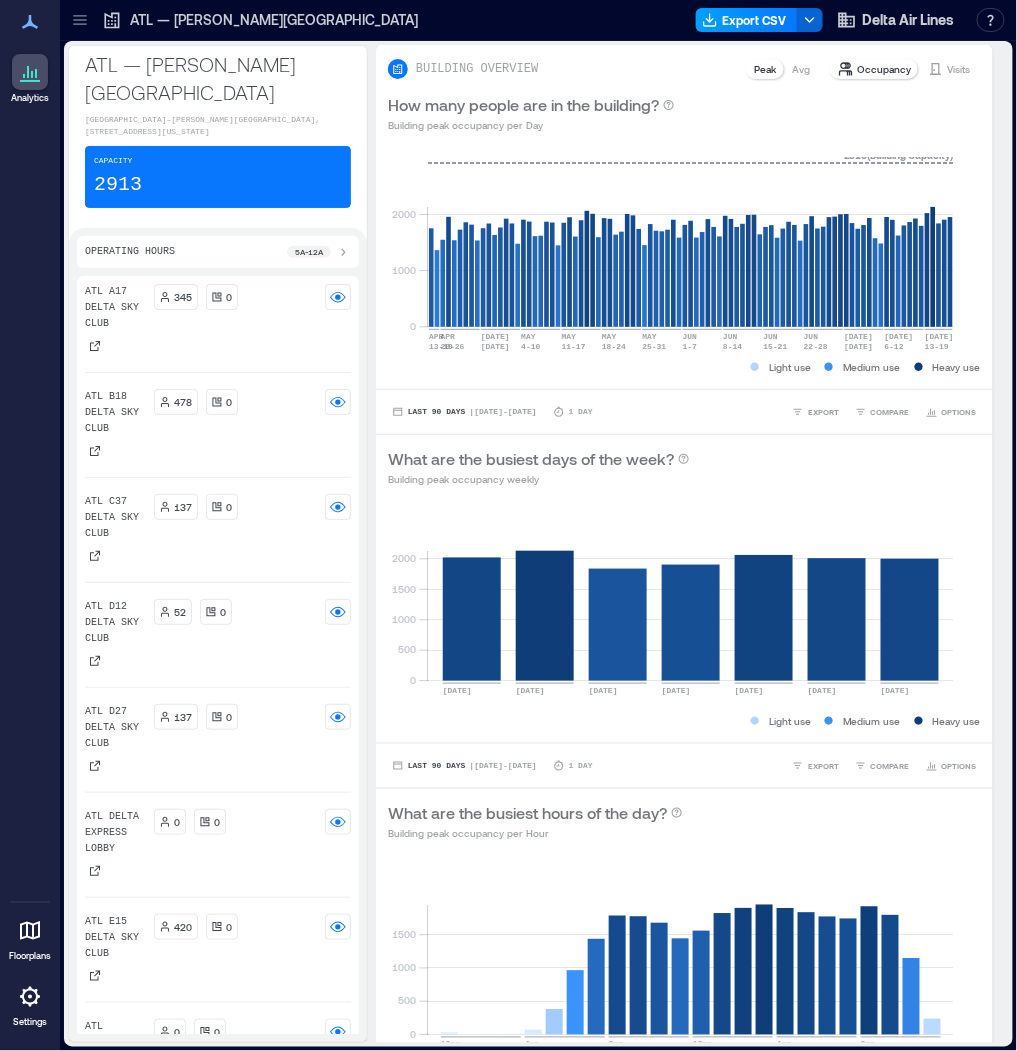 click on "Export CSV" at bounding box center [747, 20] 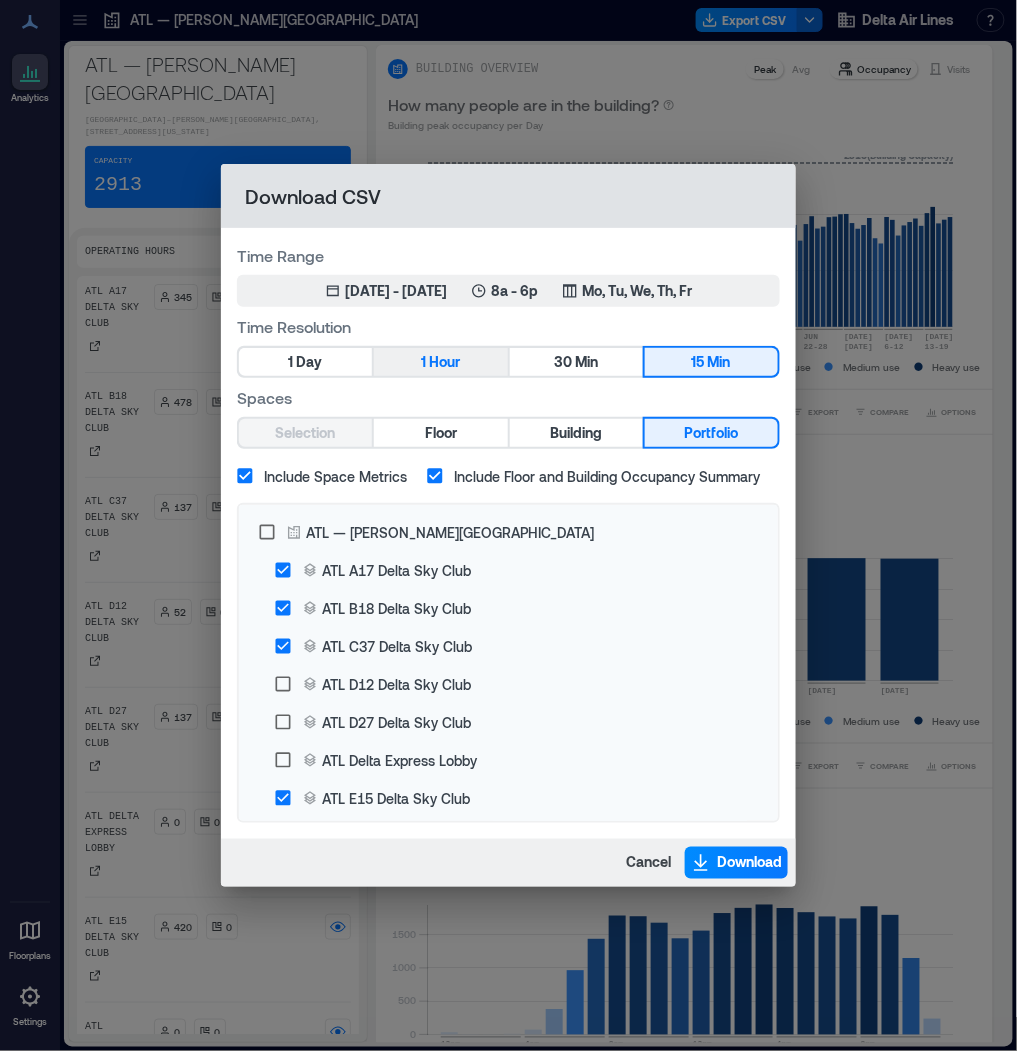 click on "1   Hour" at bounding box center [440, 362] 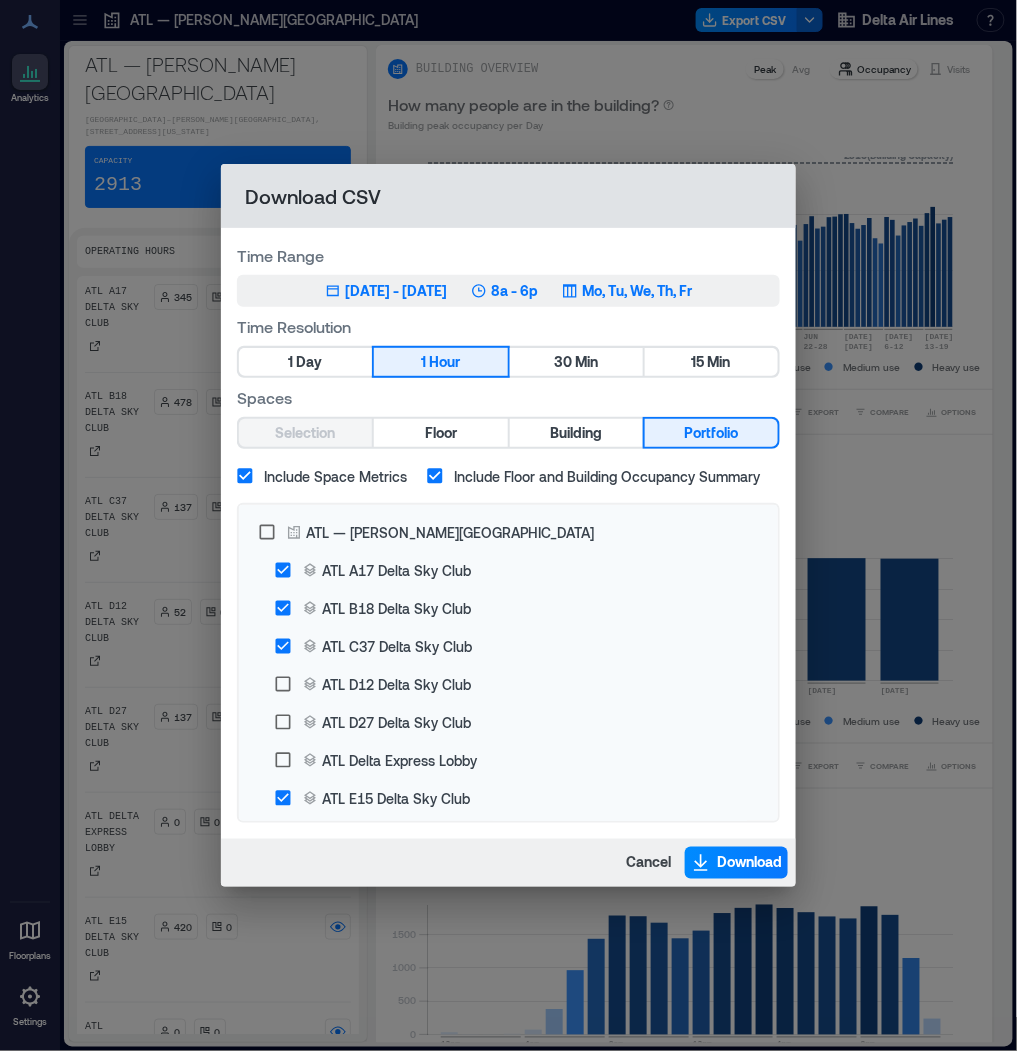 click on "[DATE] - [DATE]" at bounding box center (396, 291) 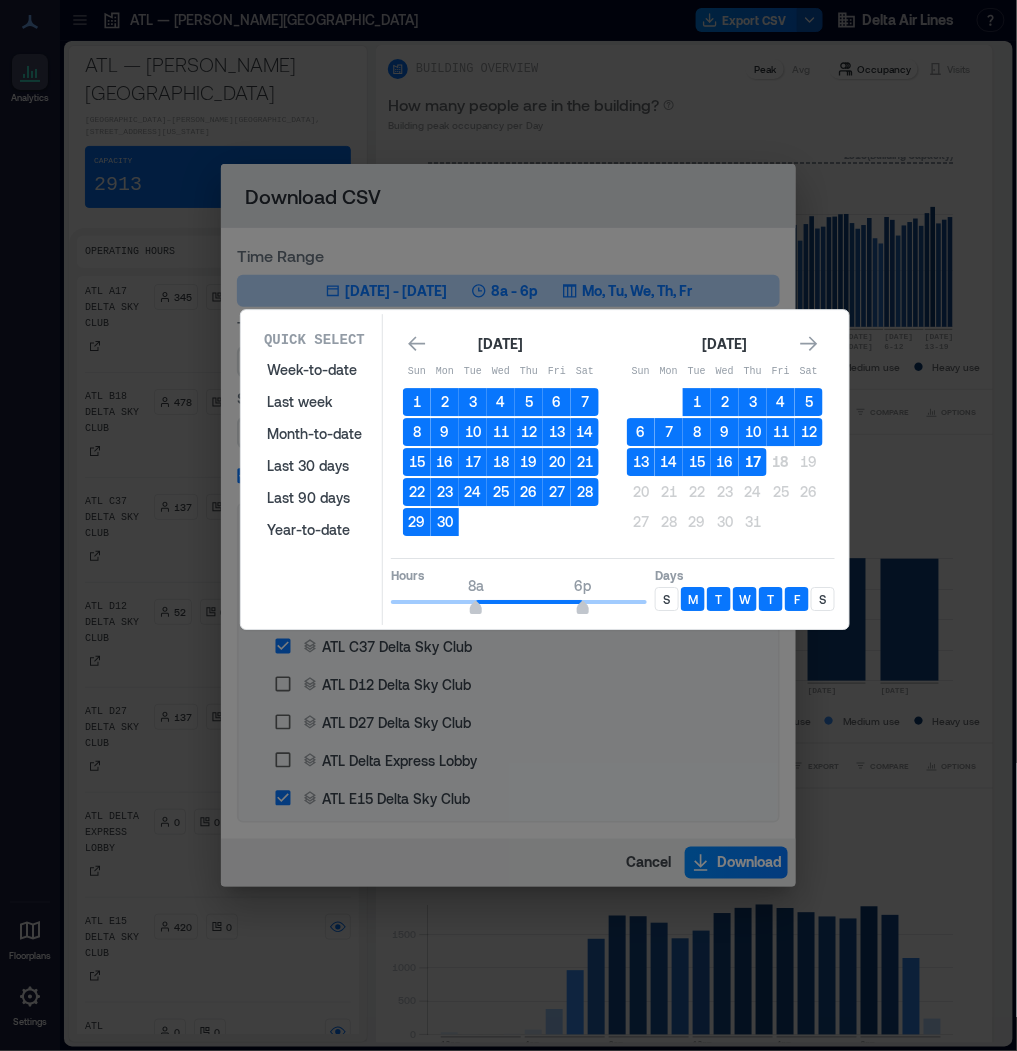 drag, startPoint x: 720, startPoint y: 426, endPoint x: 750, endPoint y: 458, distance: 43.863426 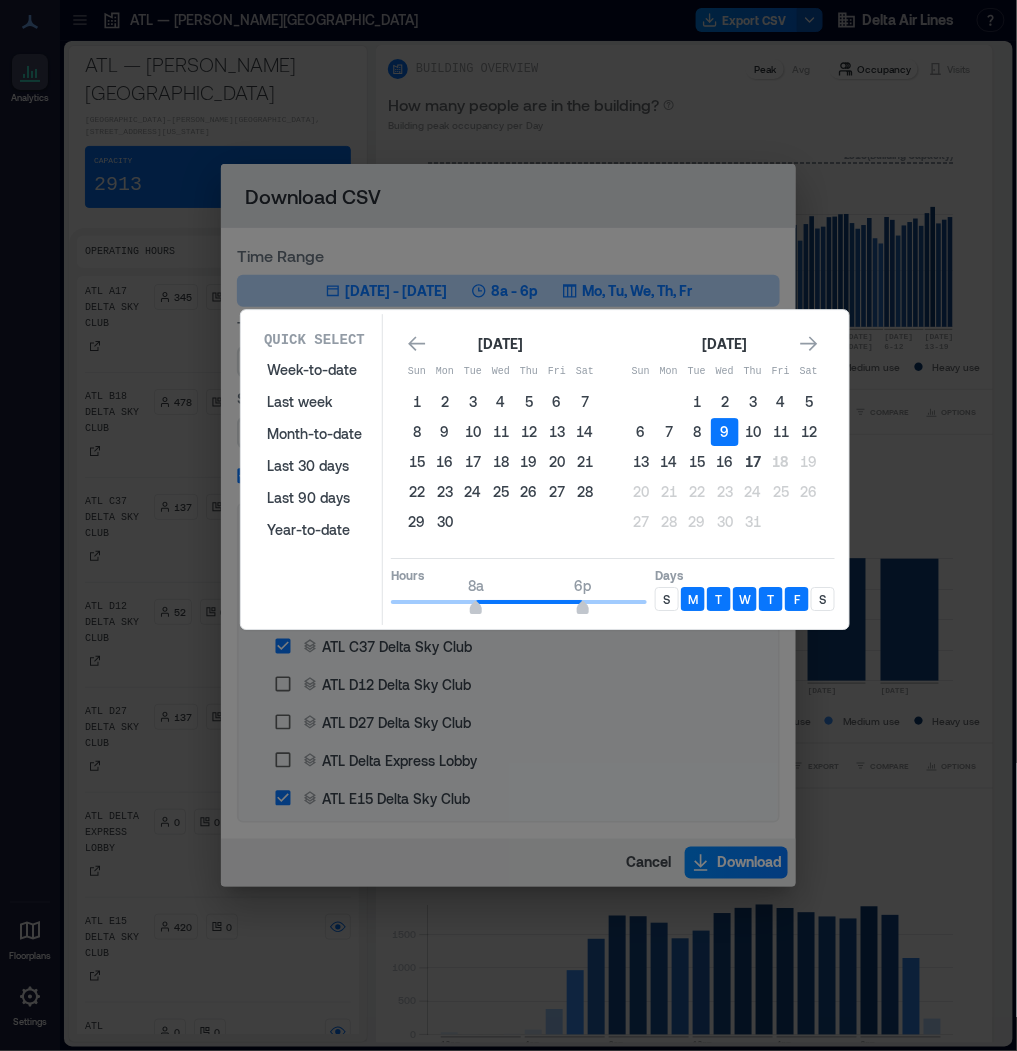 click on "17" at bounding box center [753, 462] 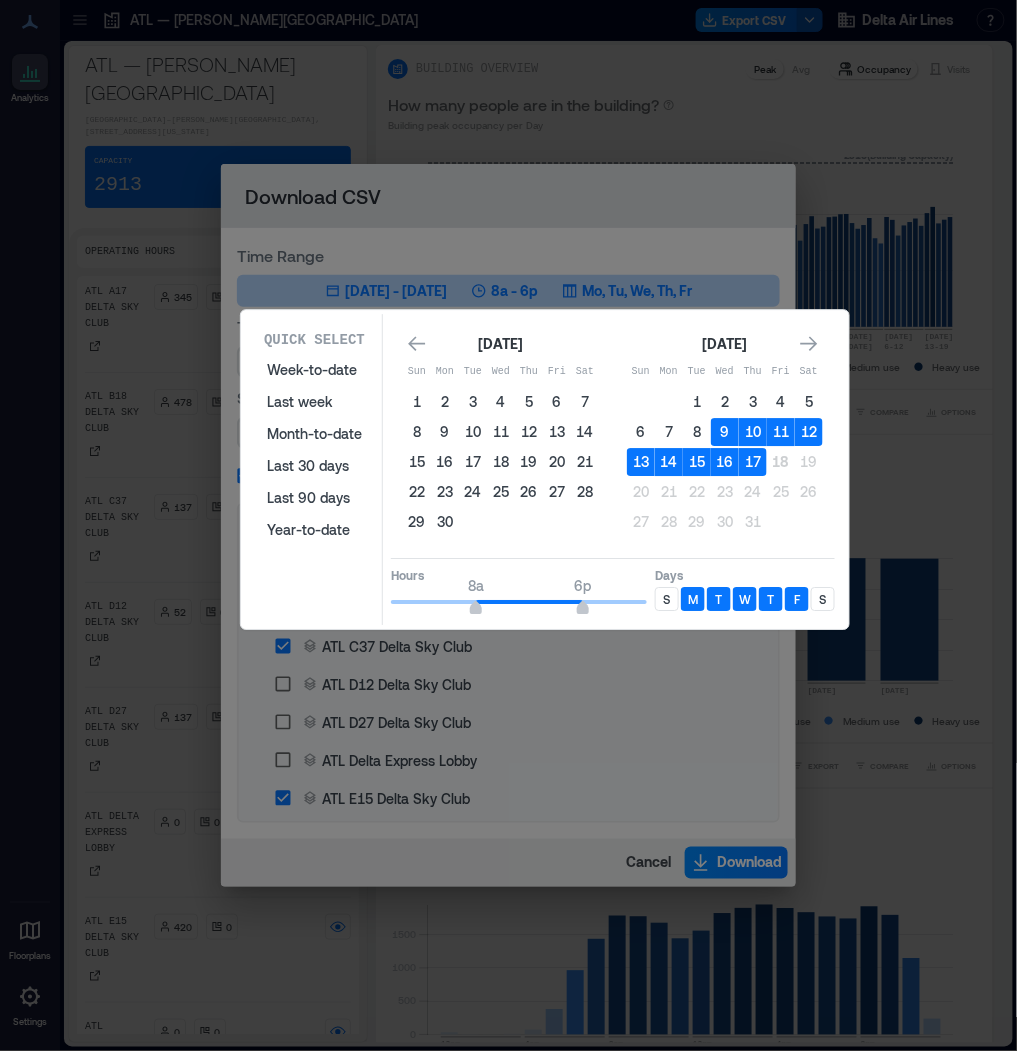 click on "S" at bounding box center (667, 599) 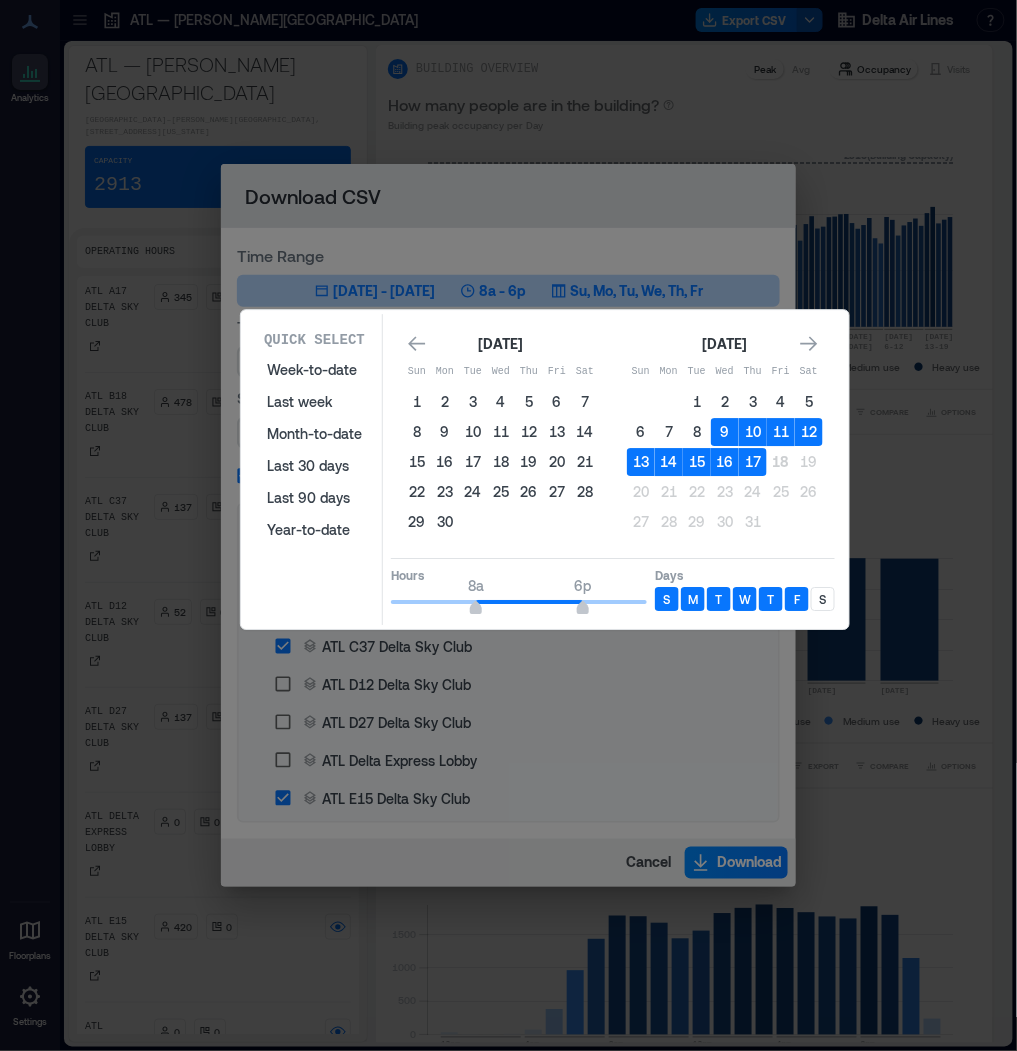 click on "S" at bounding box center (823, 599) 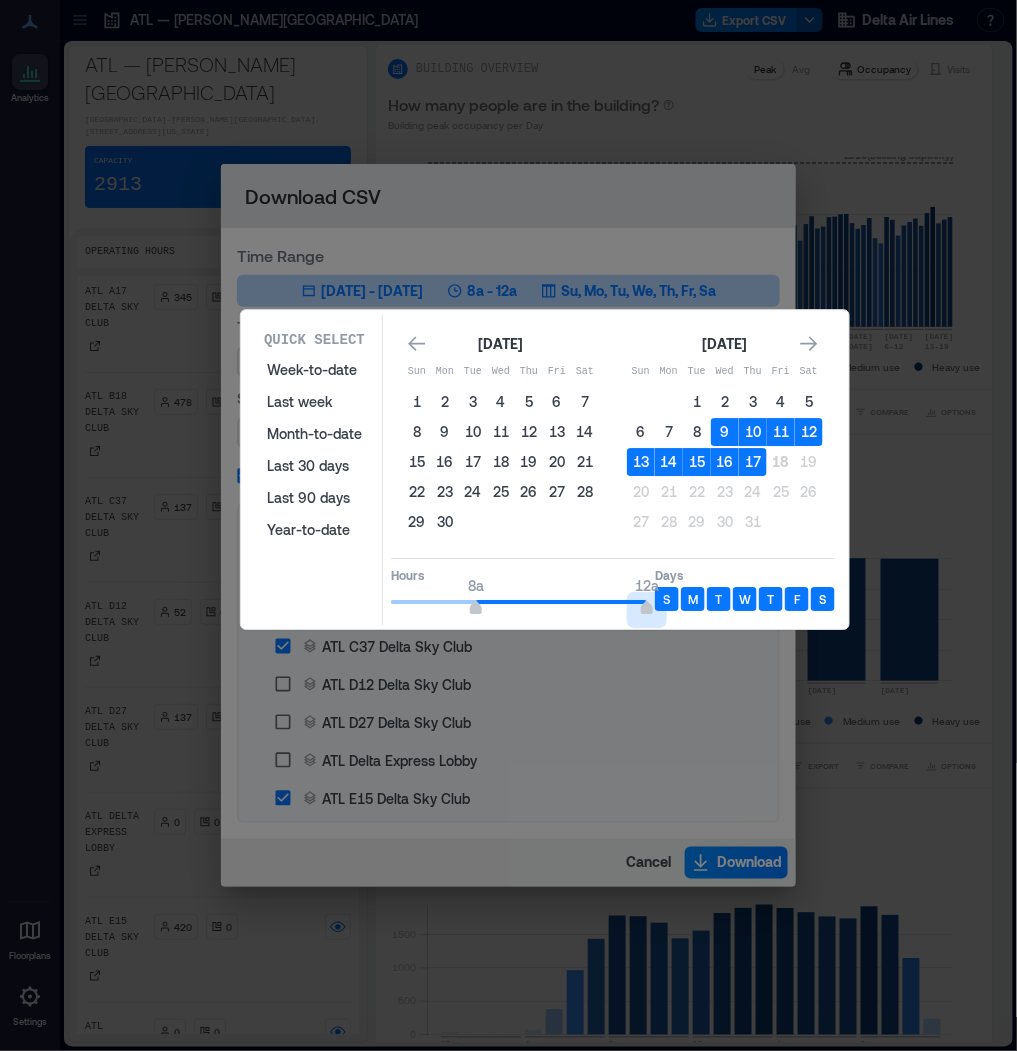 type on "**" 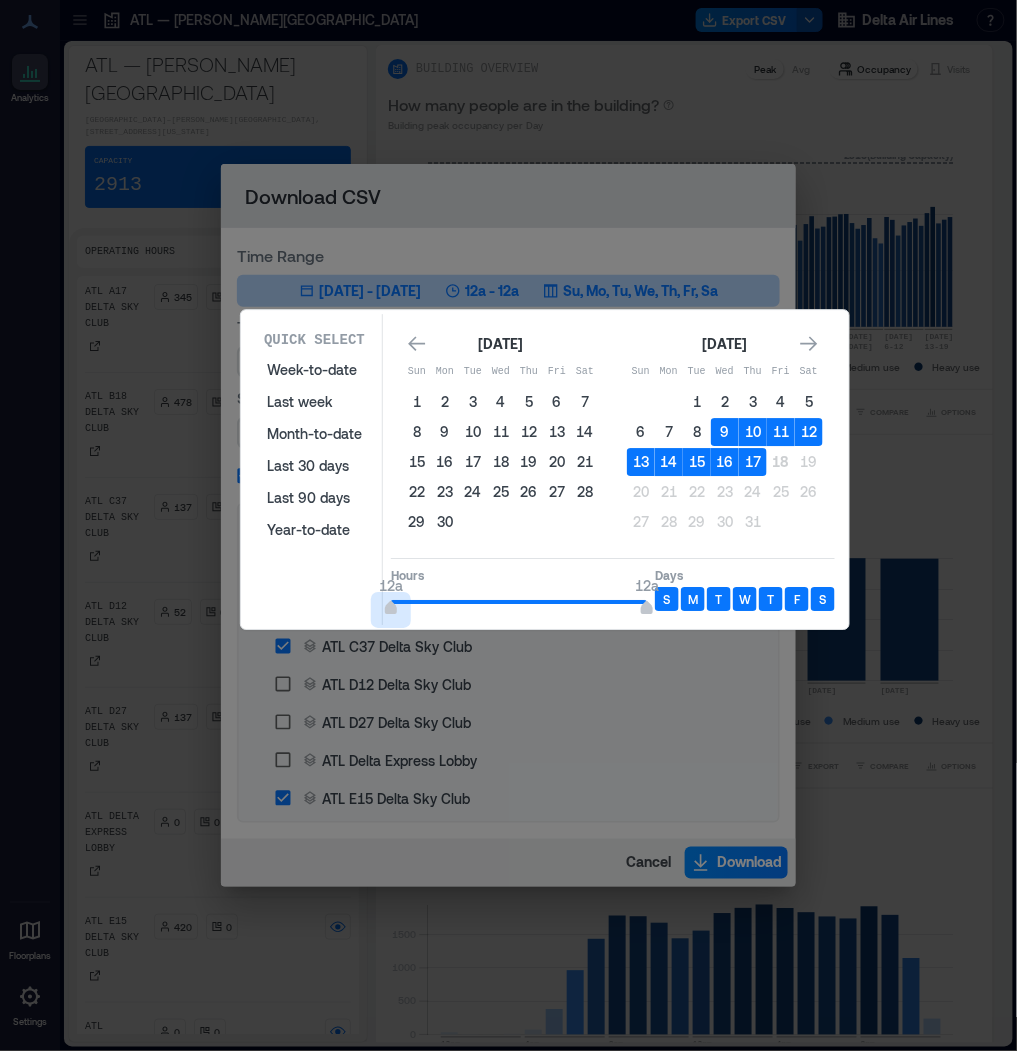 type on "*" 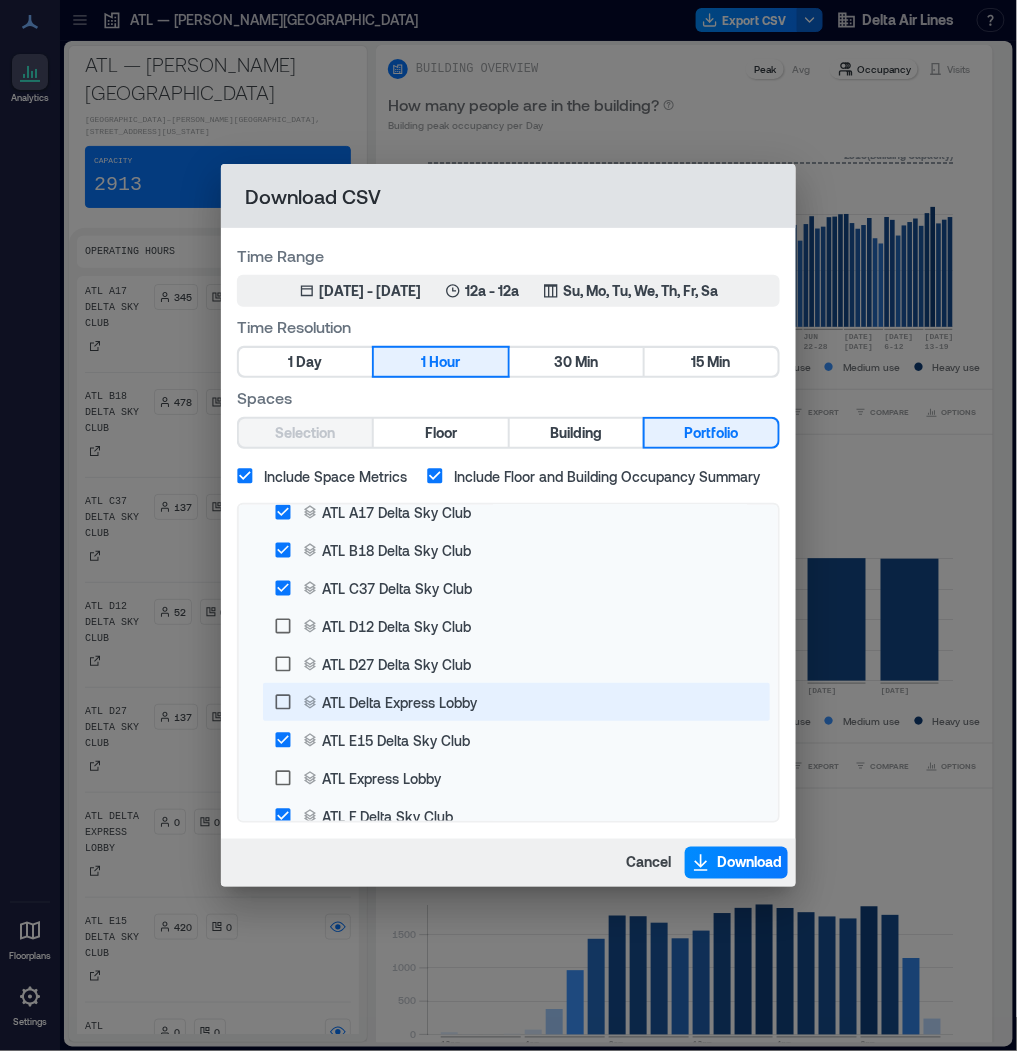 scroll, scrollTop: 80, scrollLeft: 0, axis: vertical 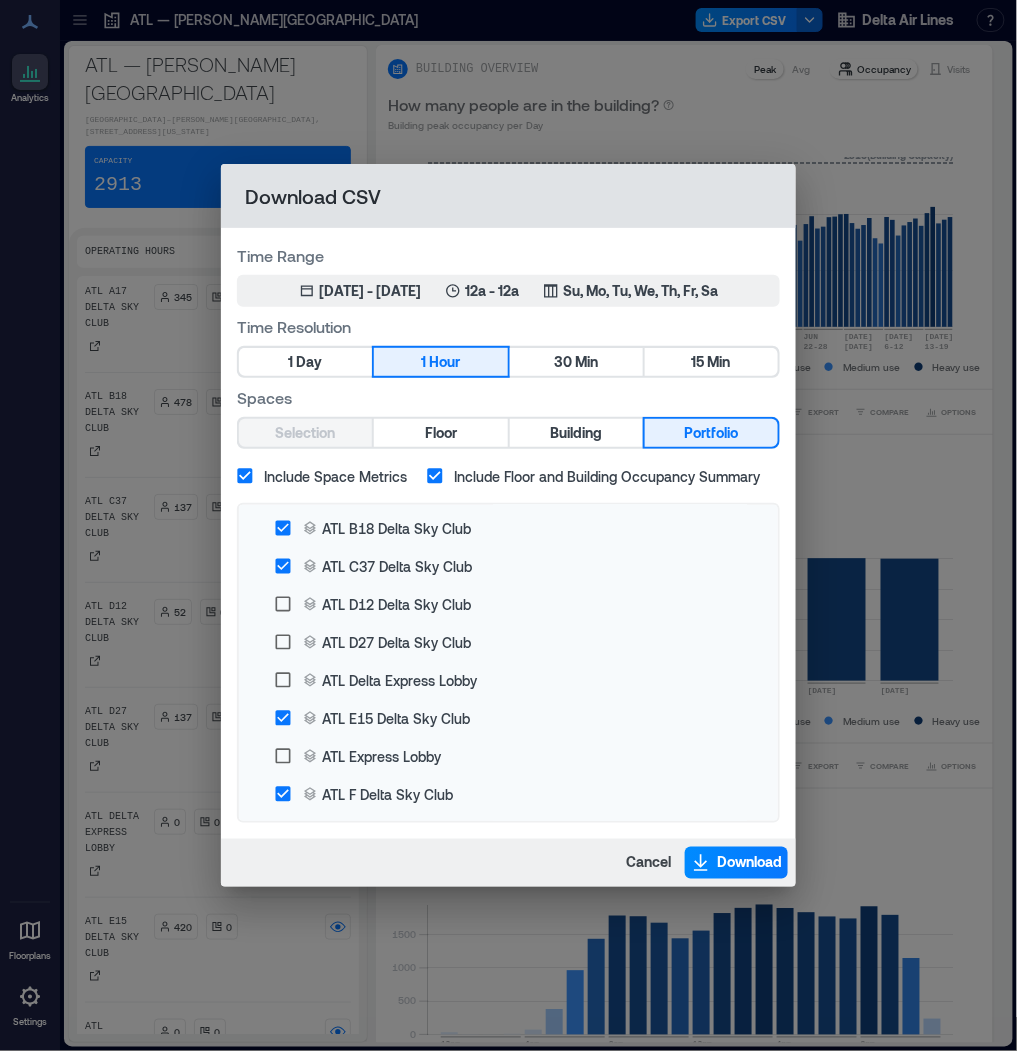 click on "Cancel Download" at bounding box center (508, 863) 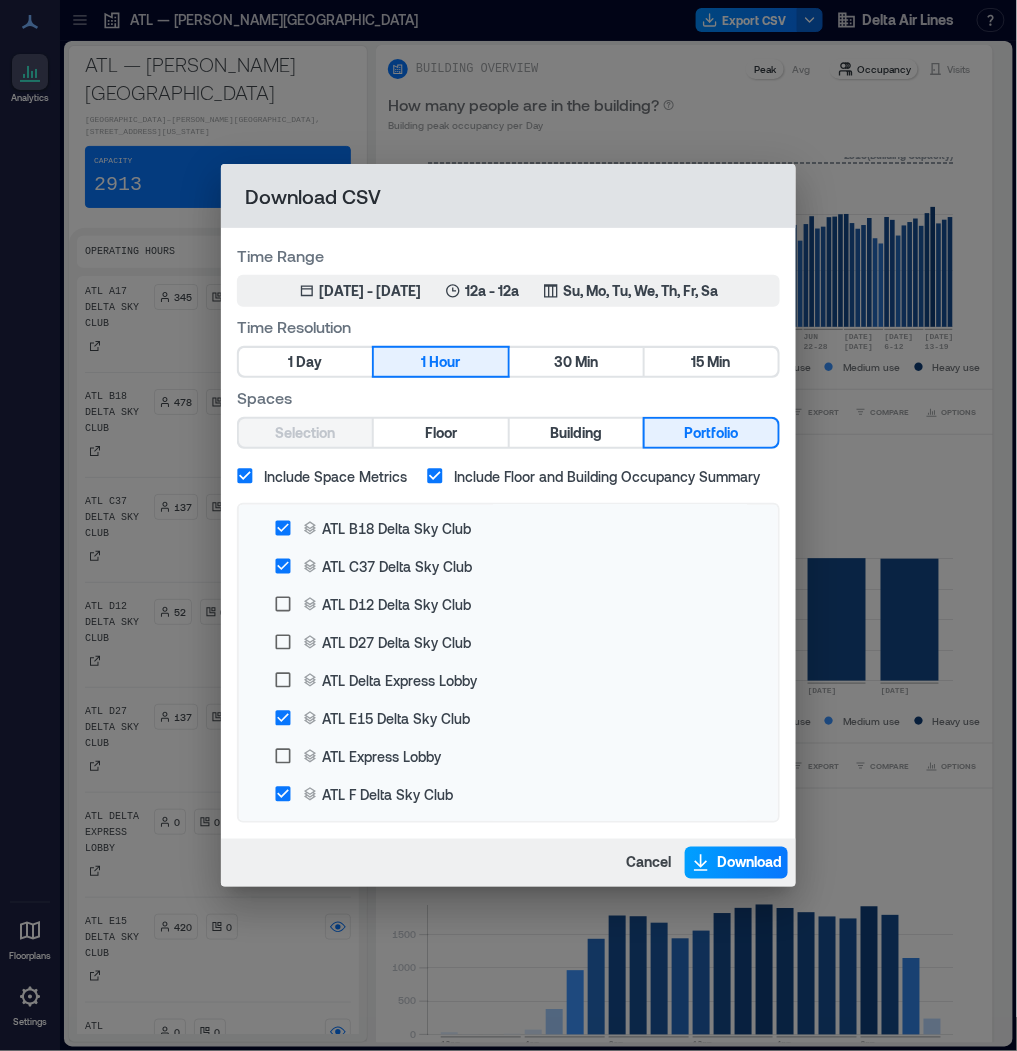 click on "Download" at bounding box center (736, 863) 